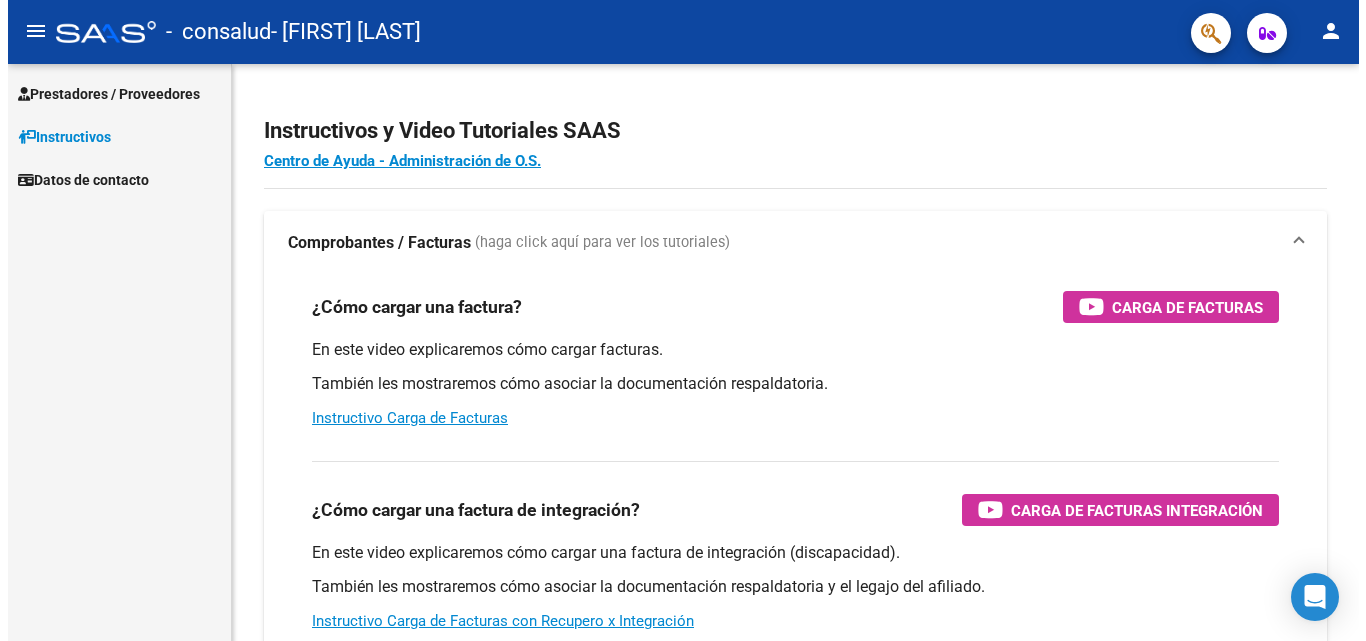 scroll, scrollTop: 0, scrollLeft: 0, axis: both 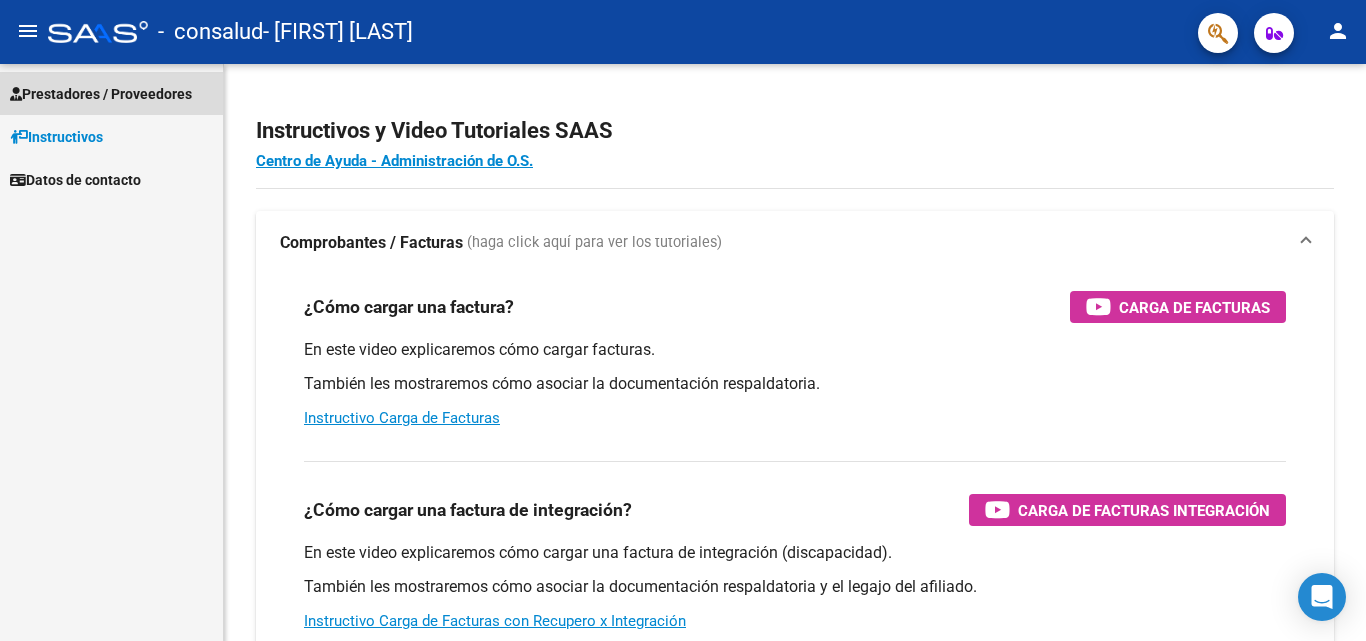 click on "Prestadores / Proveedores" at bounding box center (101, 94) 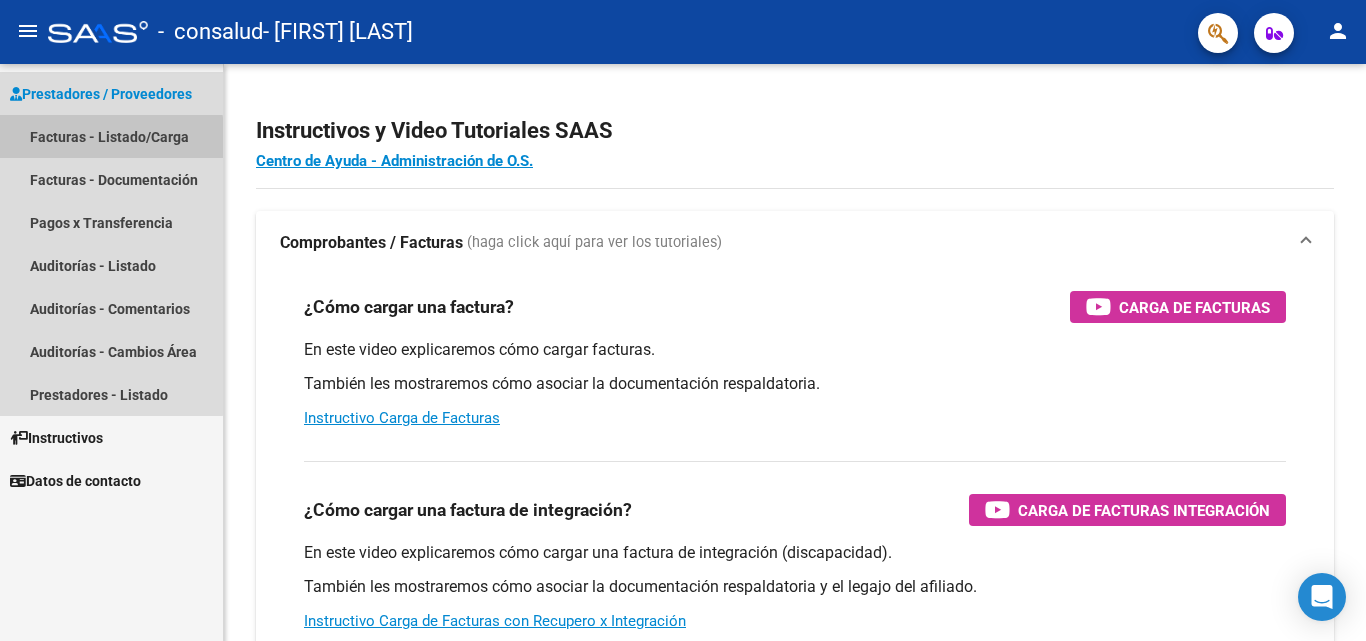click on "Facturas - Listado/Carga" at bounding box center (111, 136) 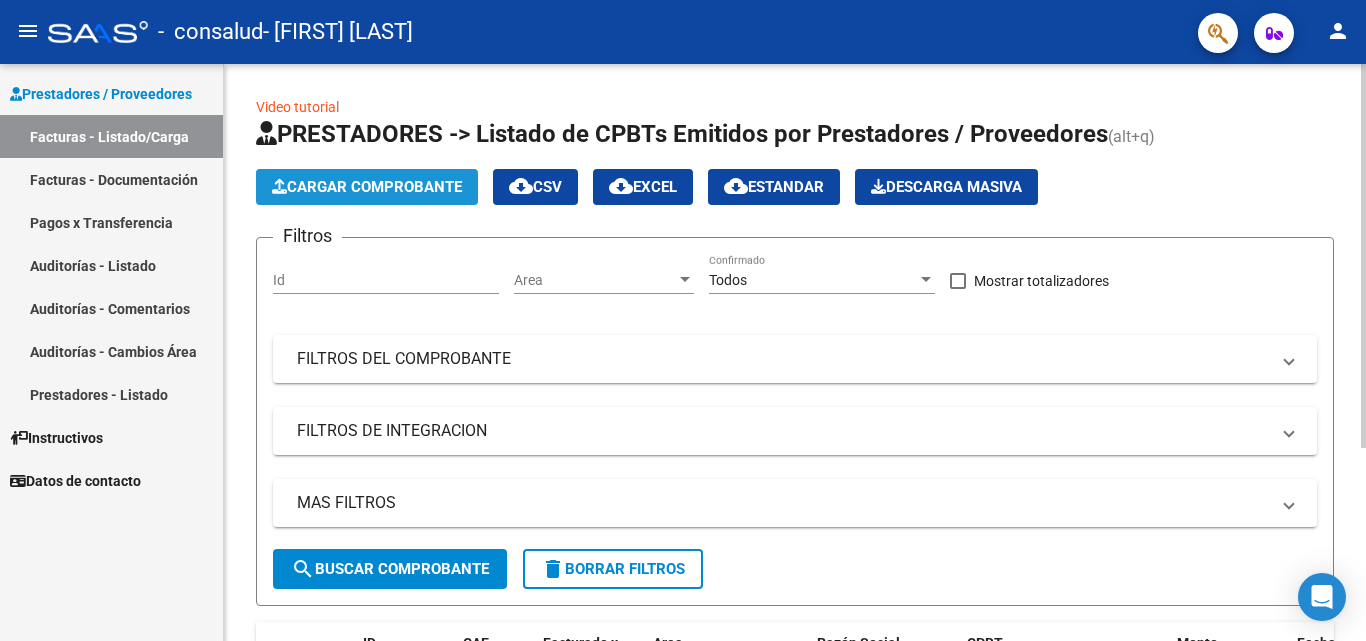 click on "Cargar Comprobante" 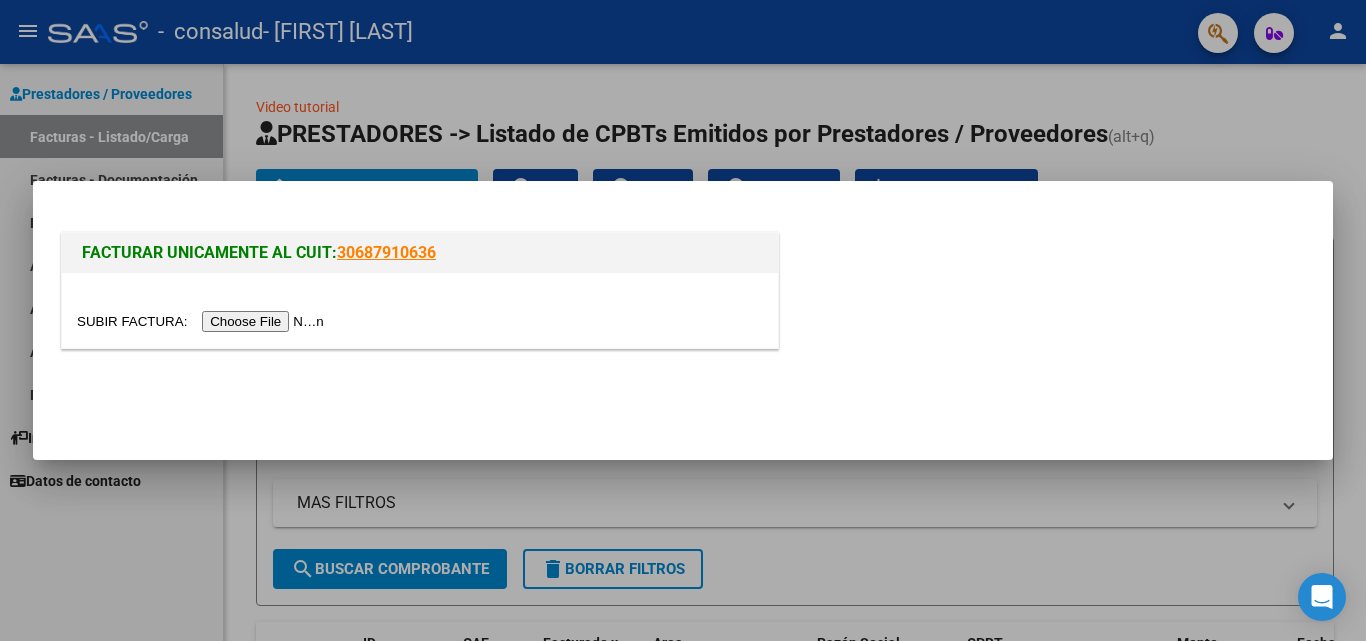 click at bounding box center [203, 321] 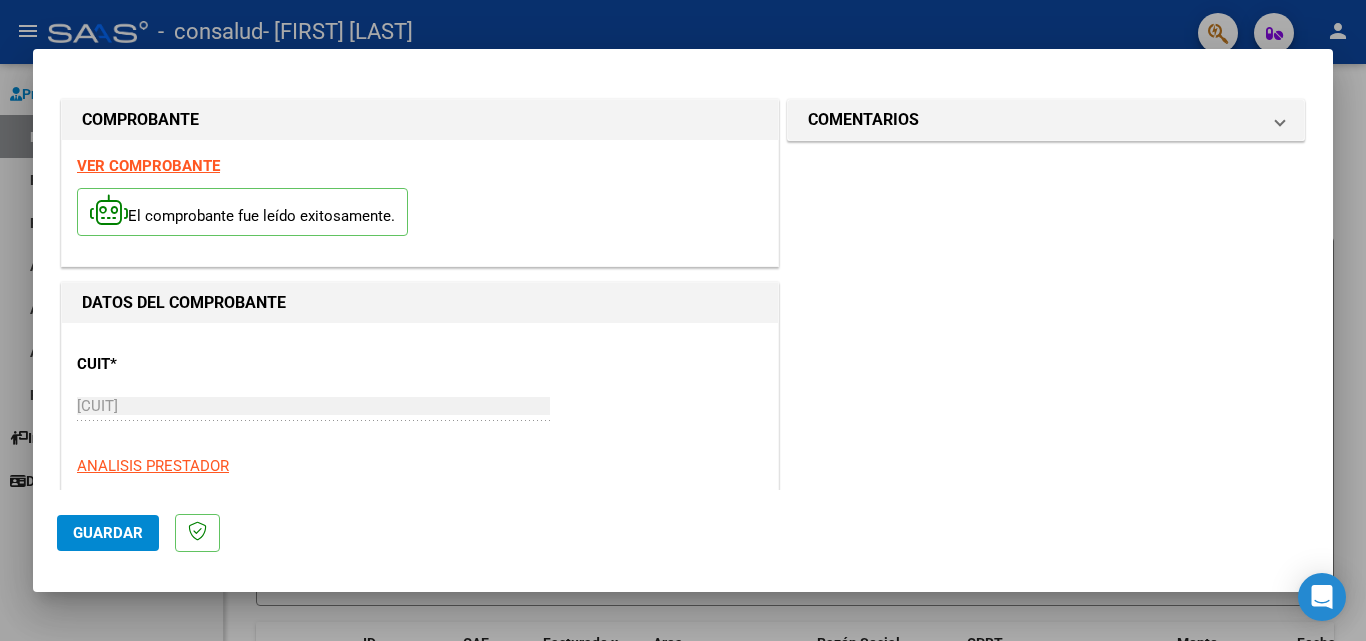 click on "Guardar" 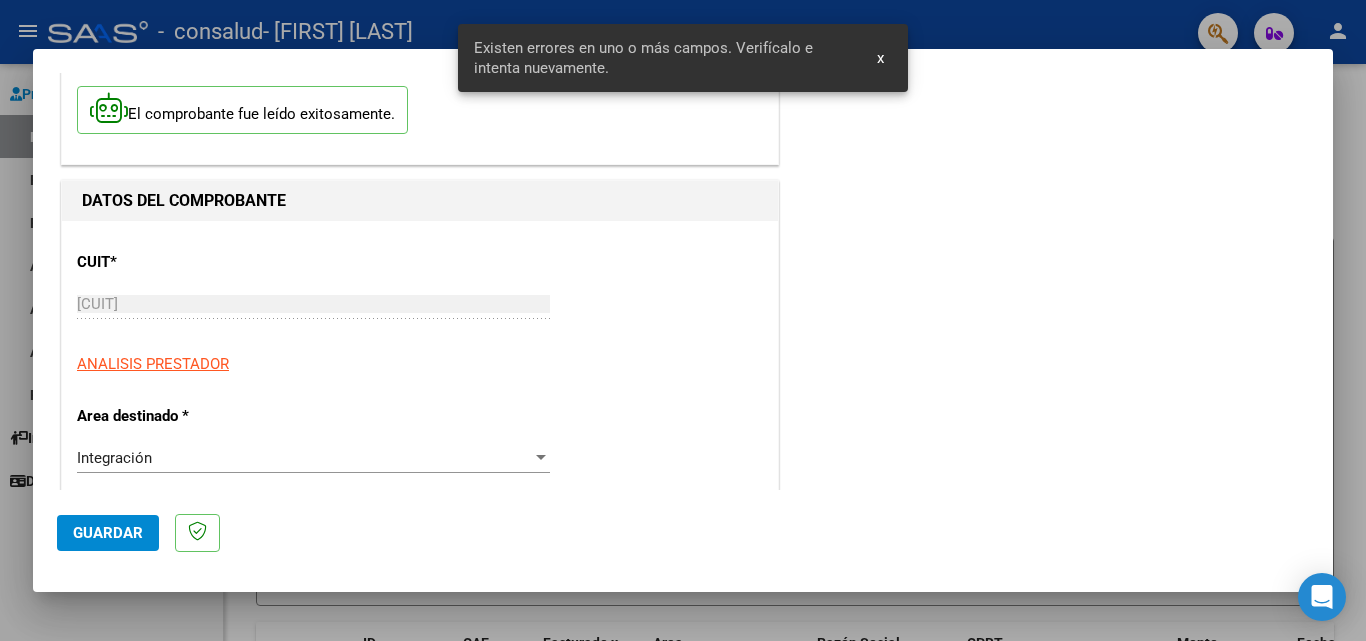 scroll, scrollTop: 451, scrollLeft: 0, axis: vertical 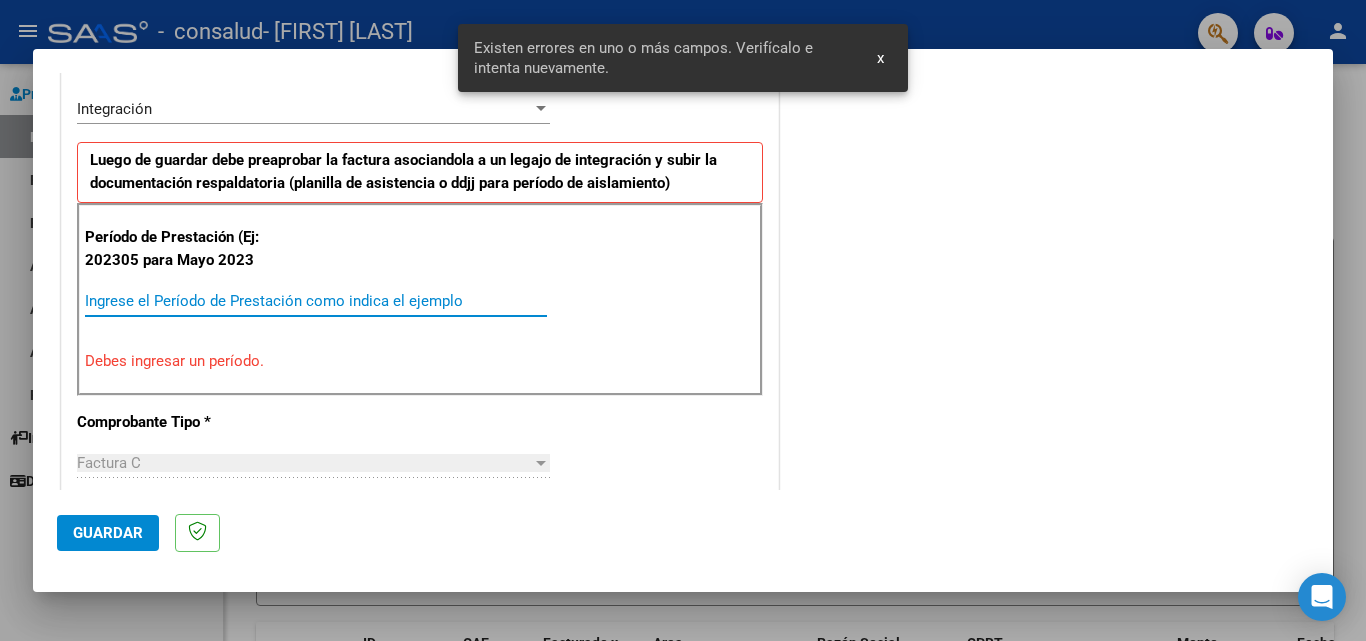 click on "Ingrese el Período de Prestación como indica el ejemplo" at bounding box center [316, 301] 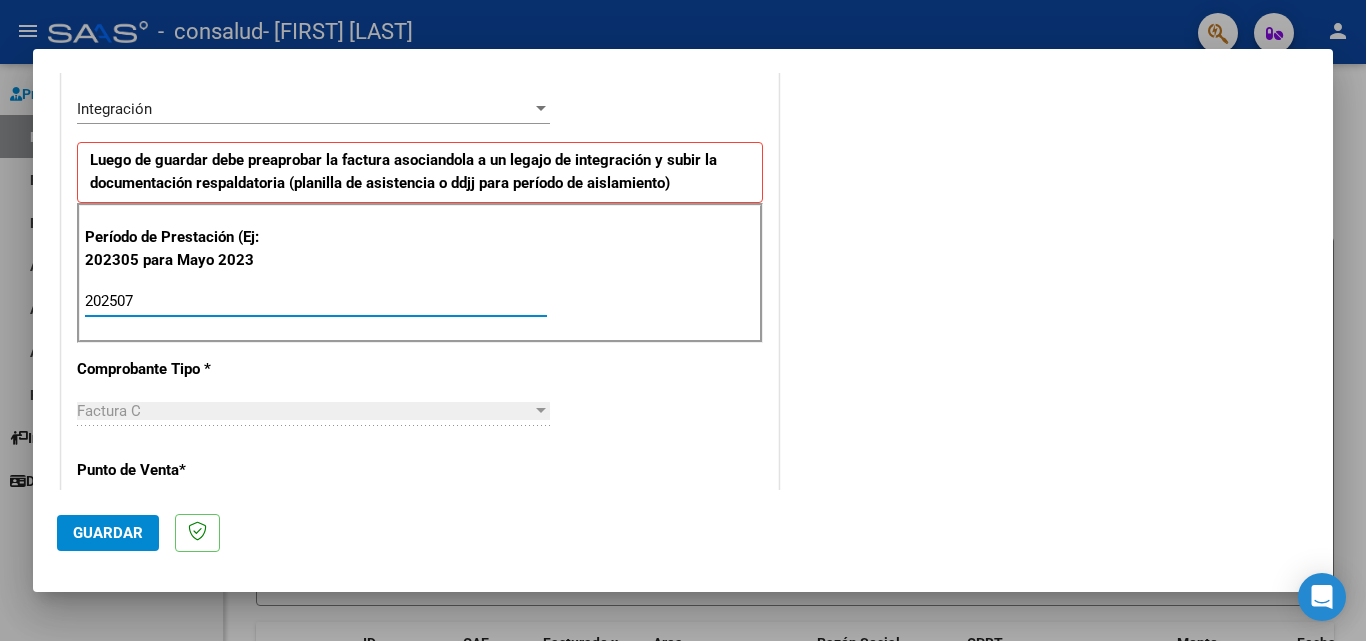 type on "202507" 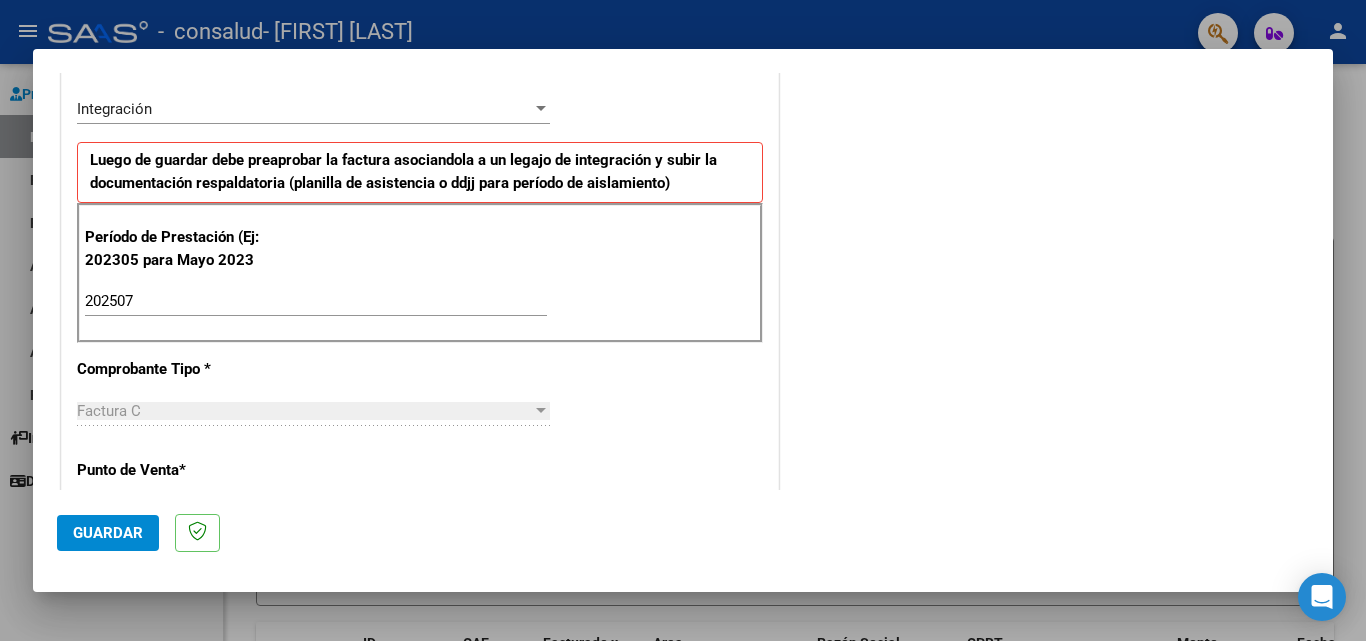 click on "CUIT  *   [CUIT] Ingresar CUIT  ANALISIS PRESTADOR  Area destinado * Integración Seleccionar Area Luego de guardar debe preaprobar la factura asociandola a un legajo de integración y subir la documentación respaldatoria (planilla de asistencia o ddjj para período de aislamiento)  Período de Prestación (Ej: 202305 para Mayo 2023    202507 Ingrese el Período de Prestación como indica el ejemplo   Comprobante Tipo * Factura C Seleccionar Tipo Punto de Venta  *   3 Ingresar el Nro.  Número  *   1141 Ingresar el Nro.  Monto  *   $ 148.447,32 Ingresar el monto  Fecha del Cpbt.  *   2025-08-05 Ingresar la fecha  CAE / CAEA (no ingrese CAI)    75314116132737 Ingresar el CAE o CAEA (no ingrese CAI)  Fecha de Vencimiento    Ingresar la fecha  Ref. Externa    Ingresar la ref.  N° Liquidación    Ingresar el N° Liquidación" at bounding box center (420, 605) 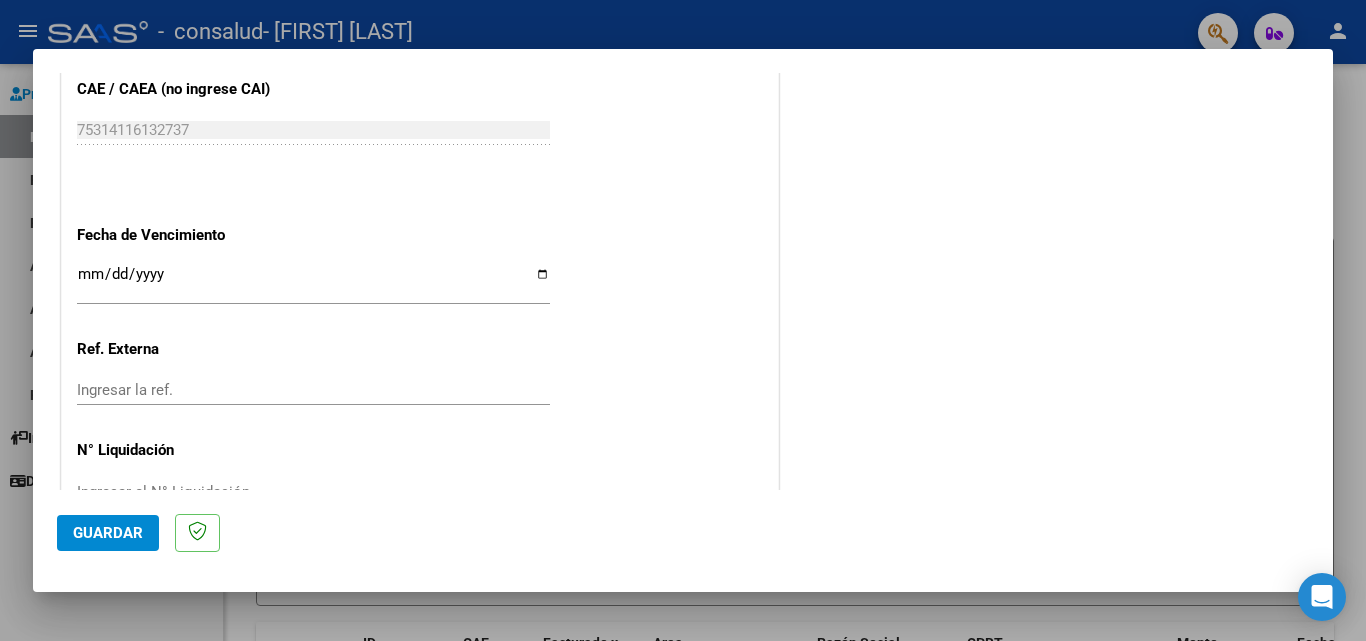 scroll, scrollTop: 1246, scrollLeft: 0, axis: vertical 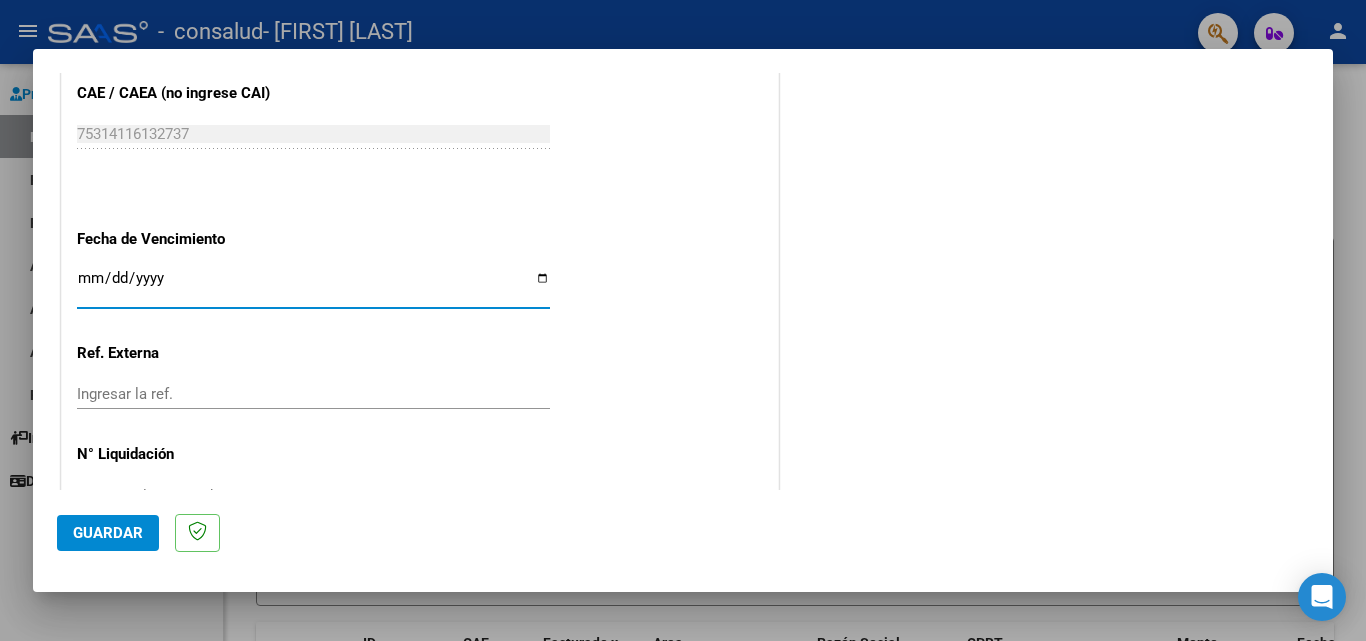 click on "Ingresar la fecha" at bounding box center (313, 286) 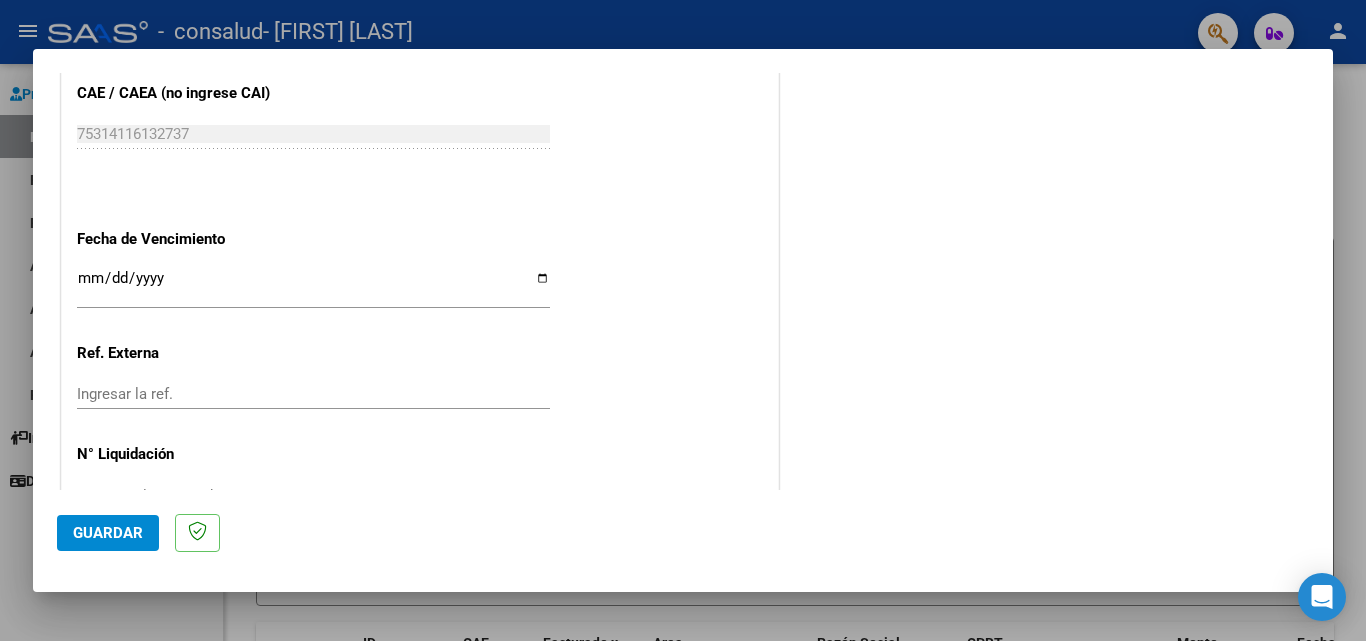 click on "Ref. Externa" 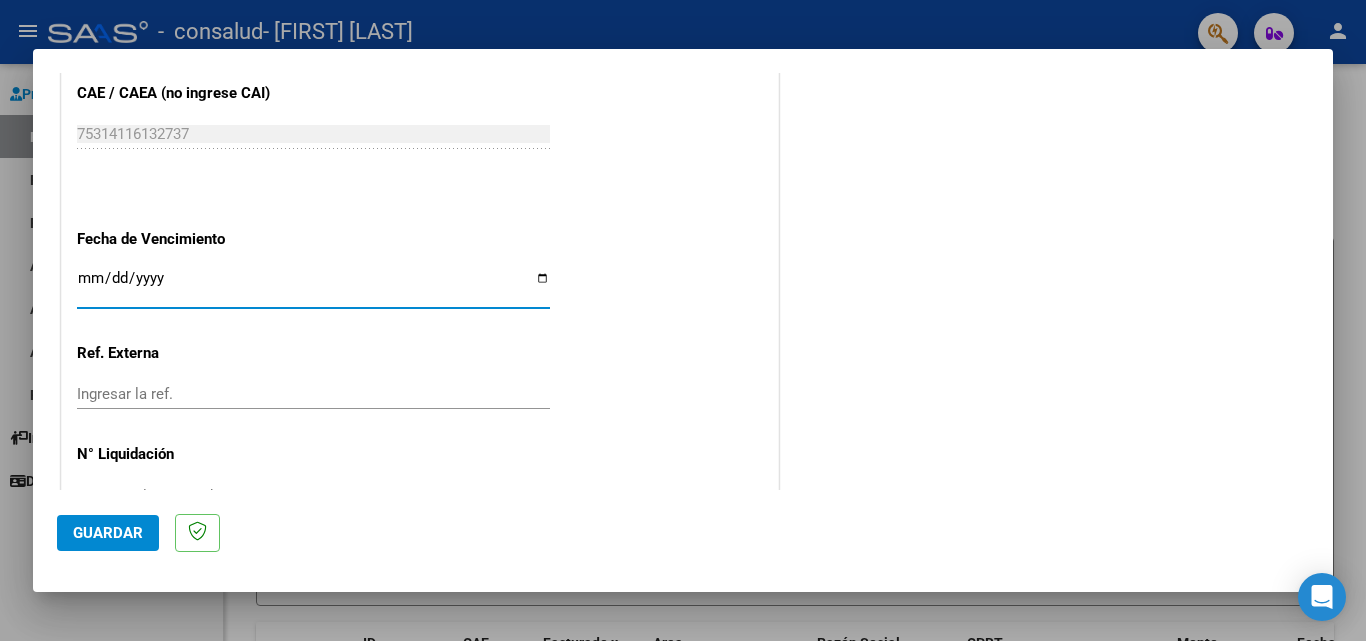 click on "Ingresar la fecha" at bounding box center [313, 286] 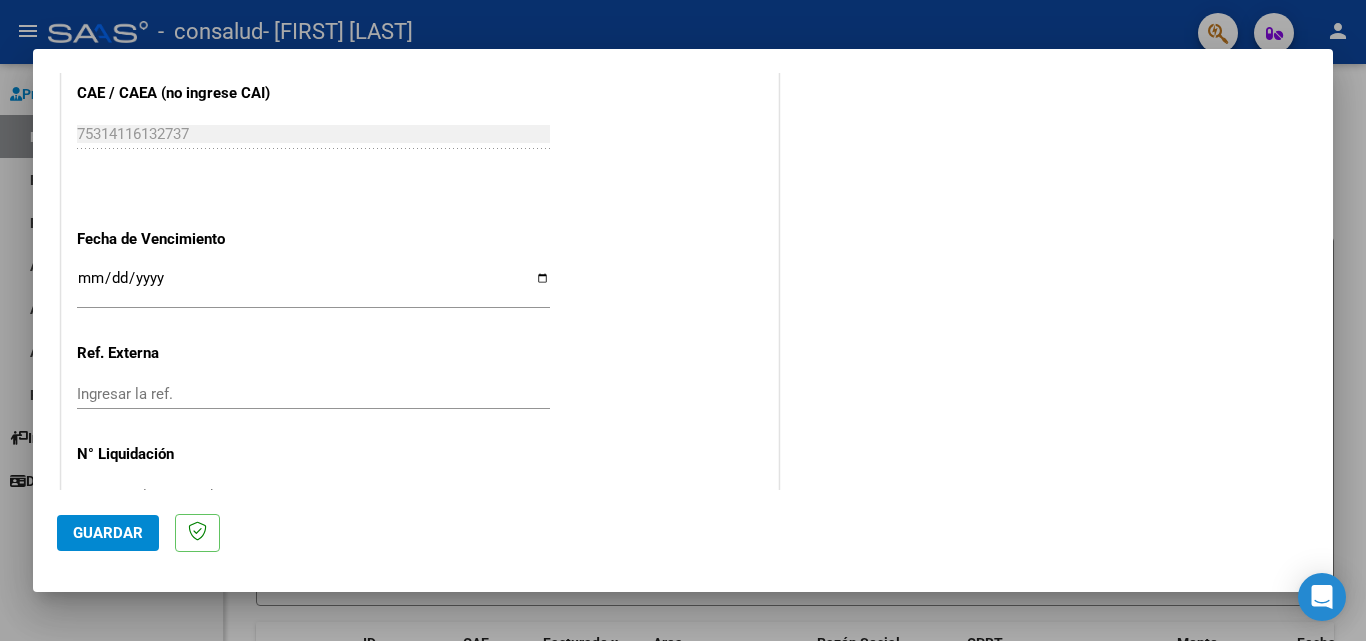 scroll, scrollTop: 1305, scrollLeft: 0, axis: vertical 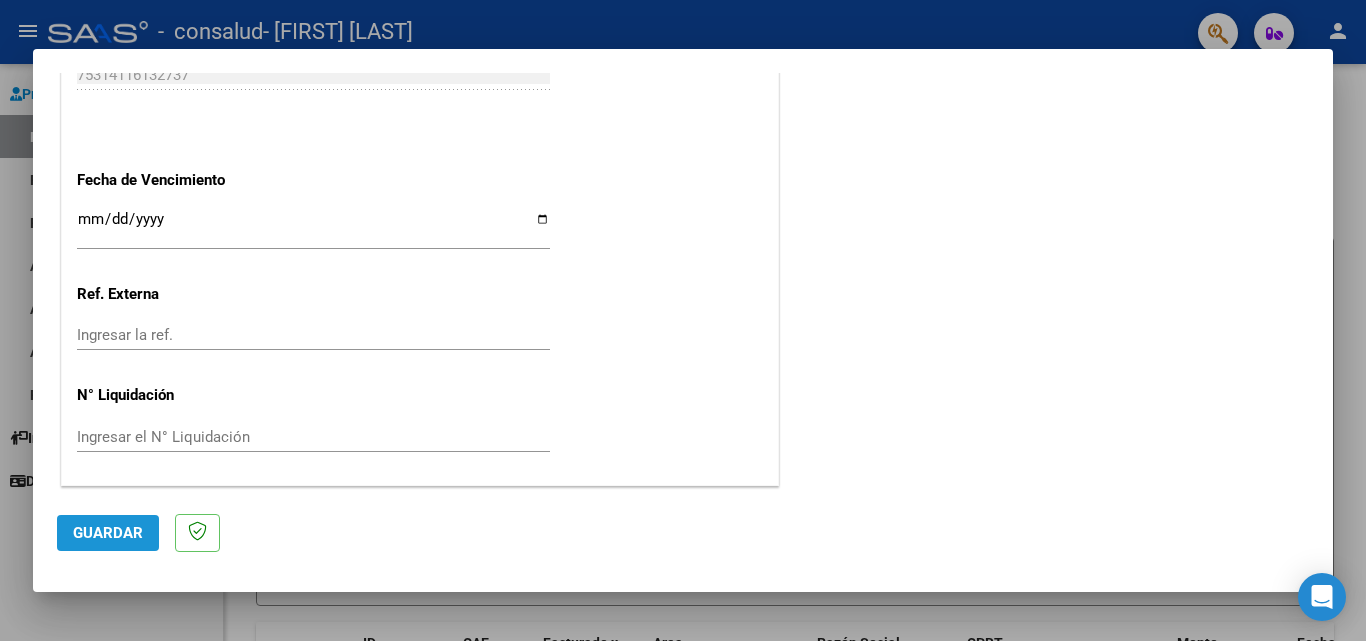 click on "Guardar" 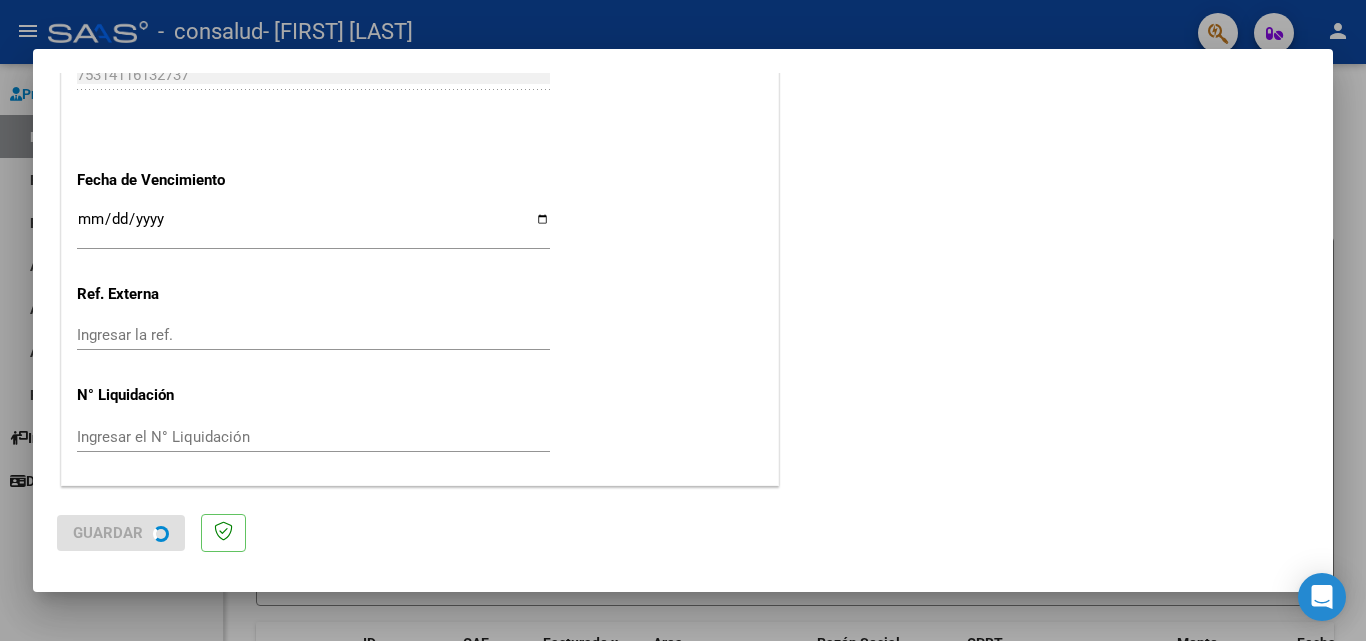 scroll, scrollTop: 0, scrollLeft: 0, axis: both 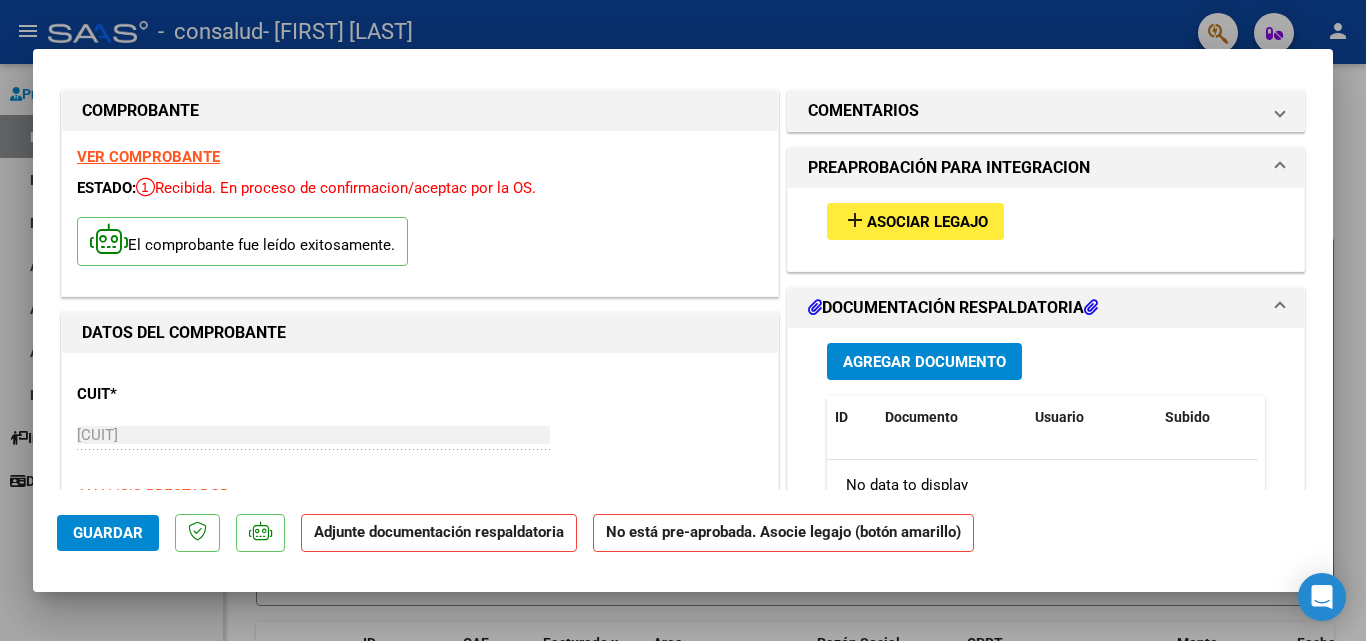 click on "Agregar Documento" at bounding box center (924, 362) 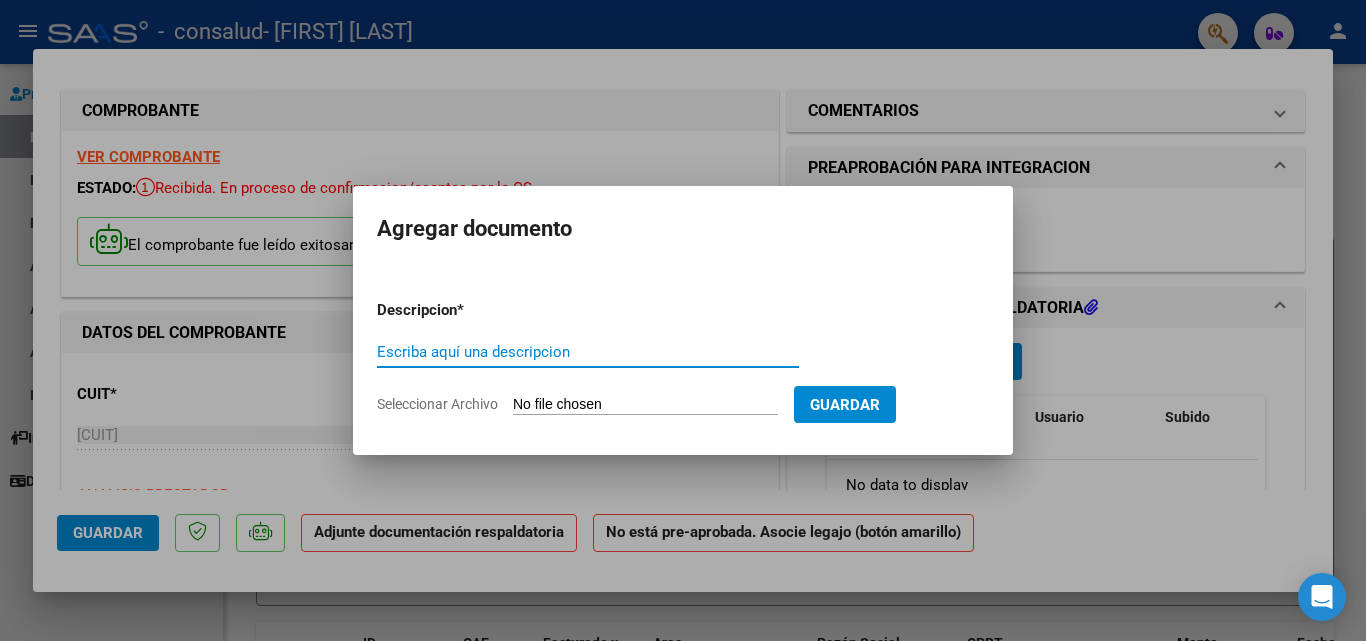 click on "Escriba aquí una descripcion" at bounding box center [588, 352] 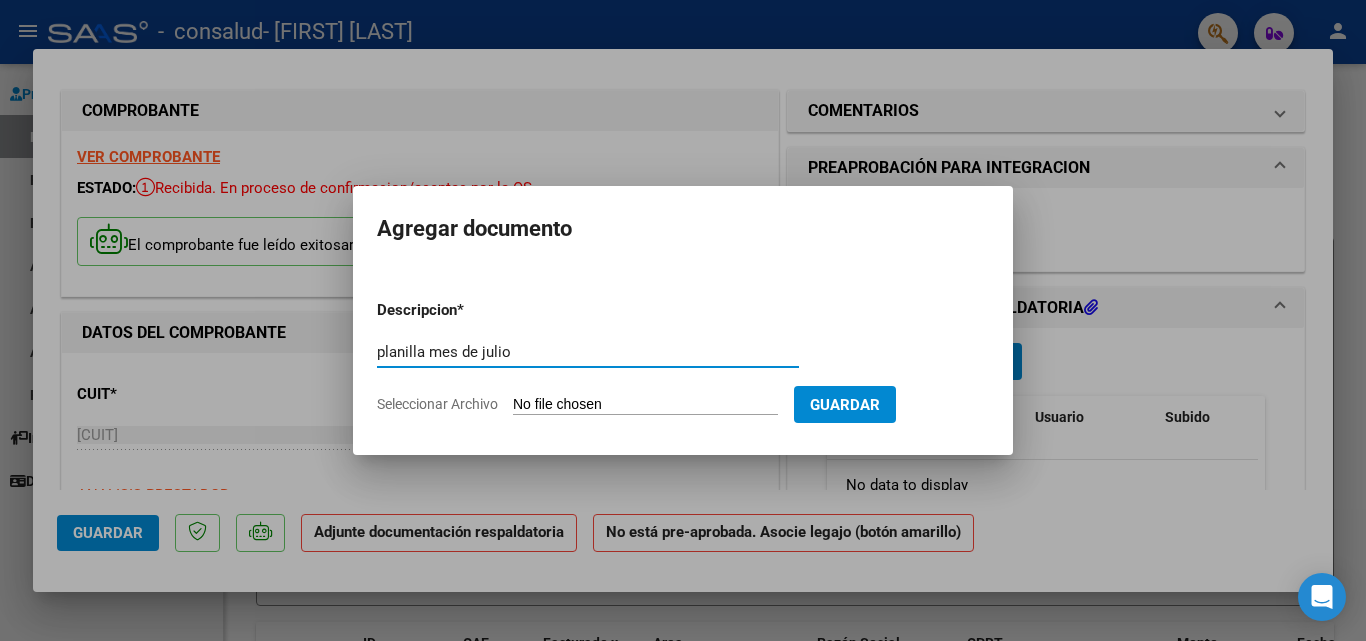 type on "planilla mes de julio" 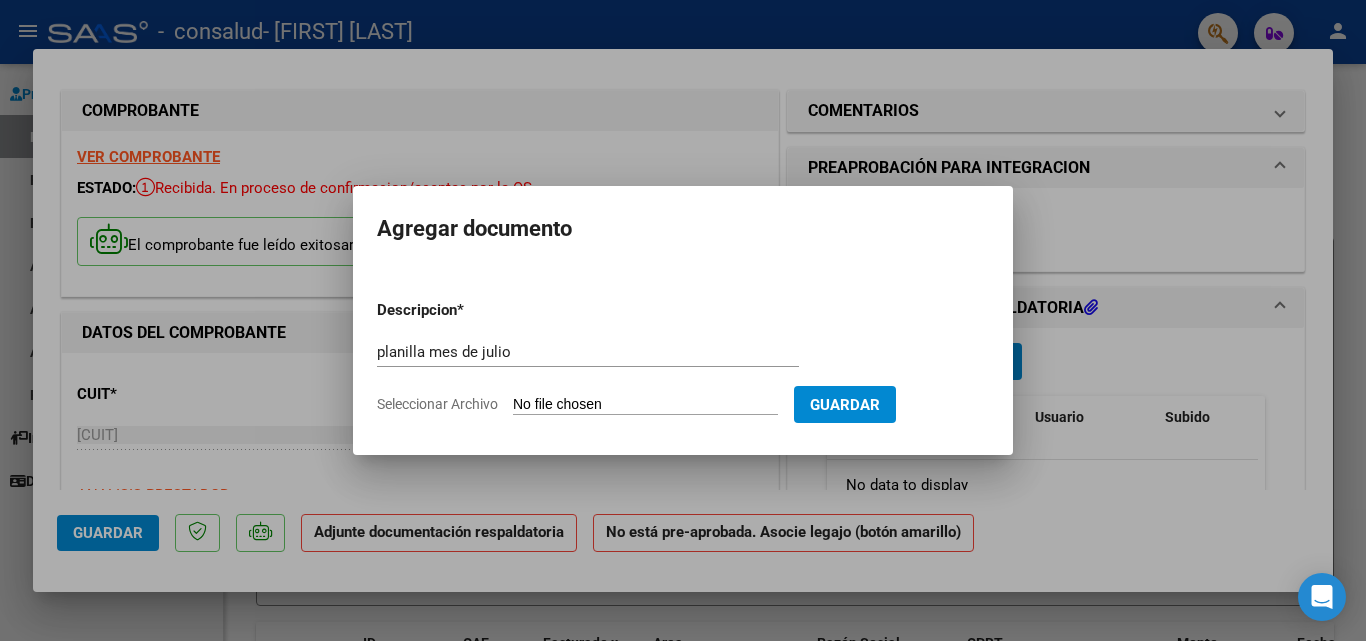 click on "Seleccionar Archivo" at bounding box center [645, 405] 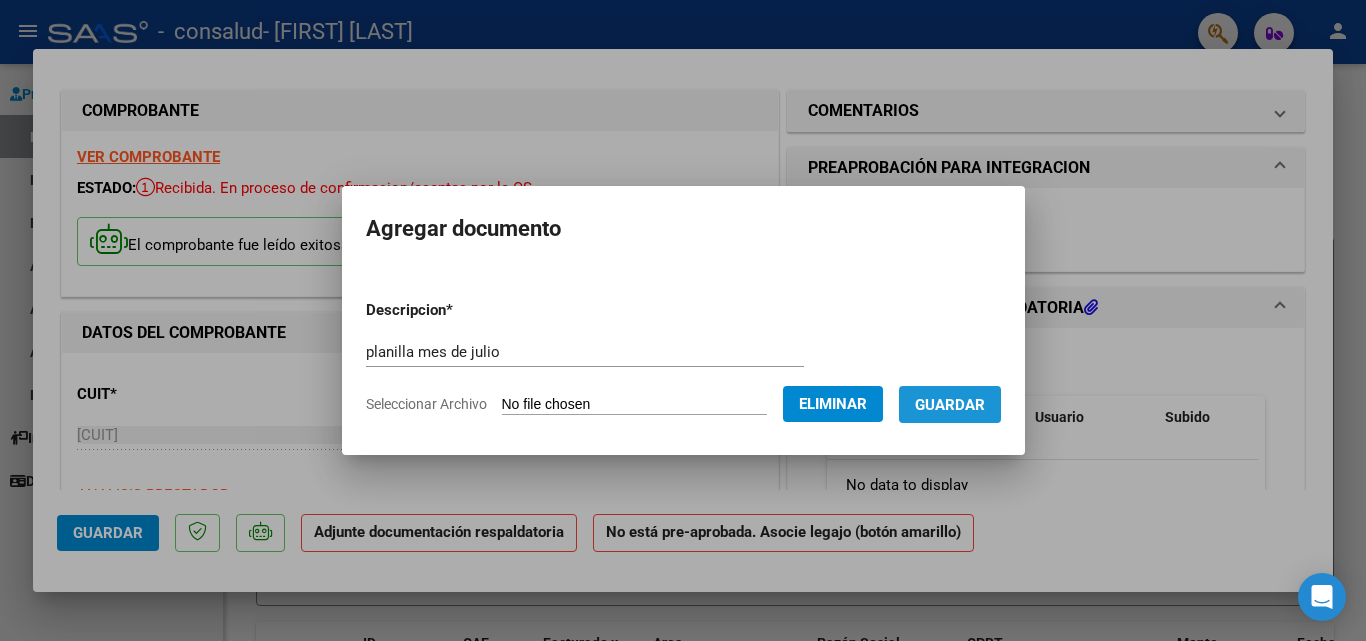 click on "Guardar" at bounding box center [950, 405] 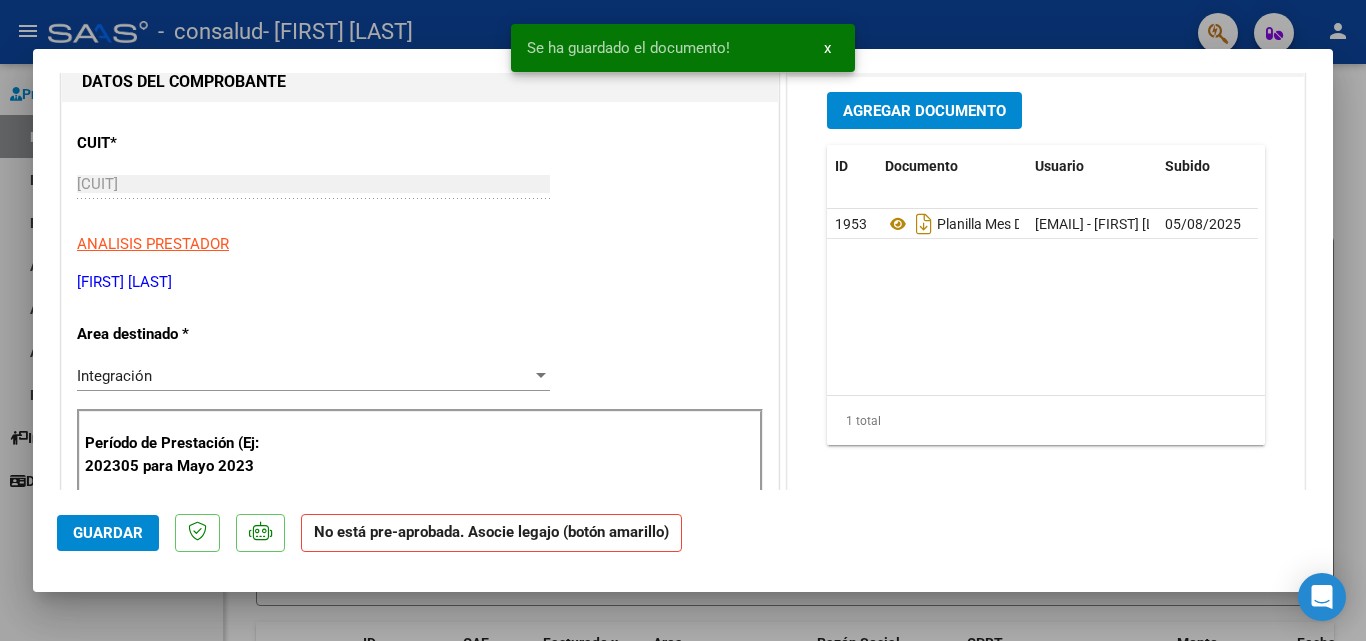 scroll, scrollTop: 264, scrollLeft: 0, axis: vertical 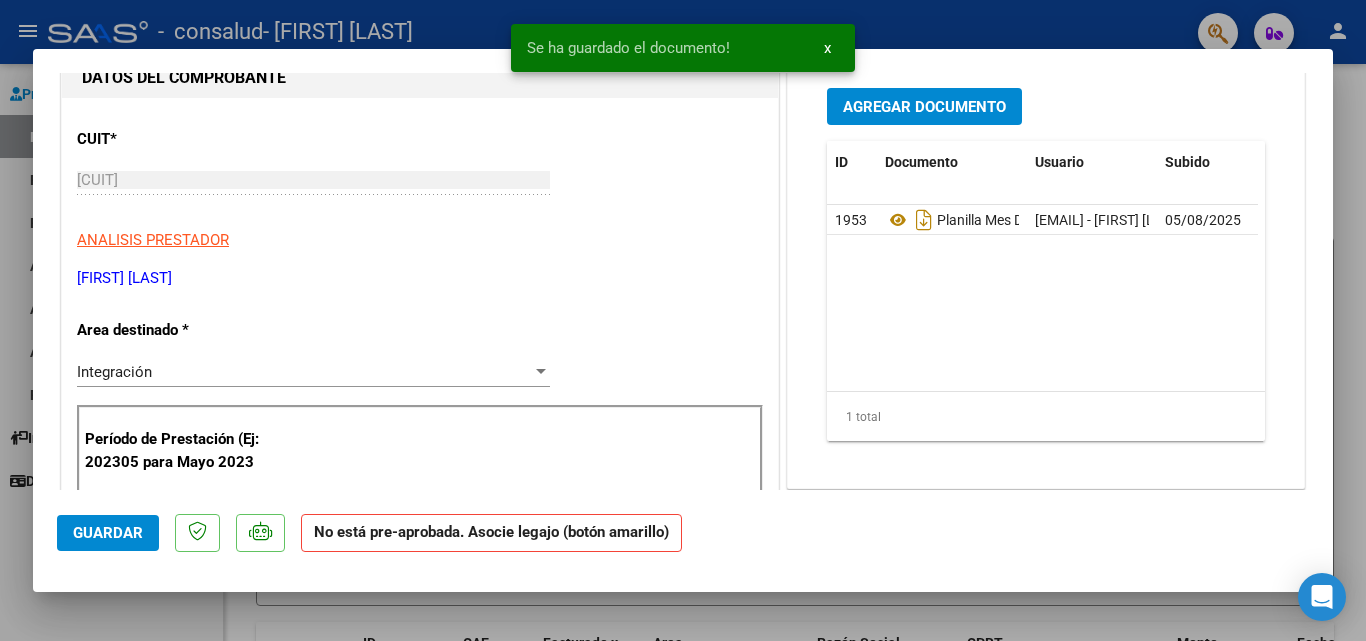 click at bounding box center (541, 371) 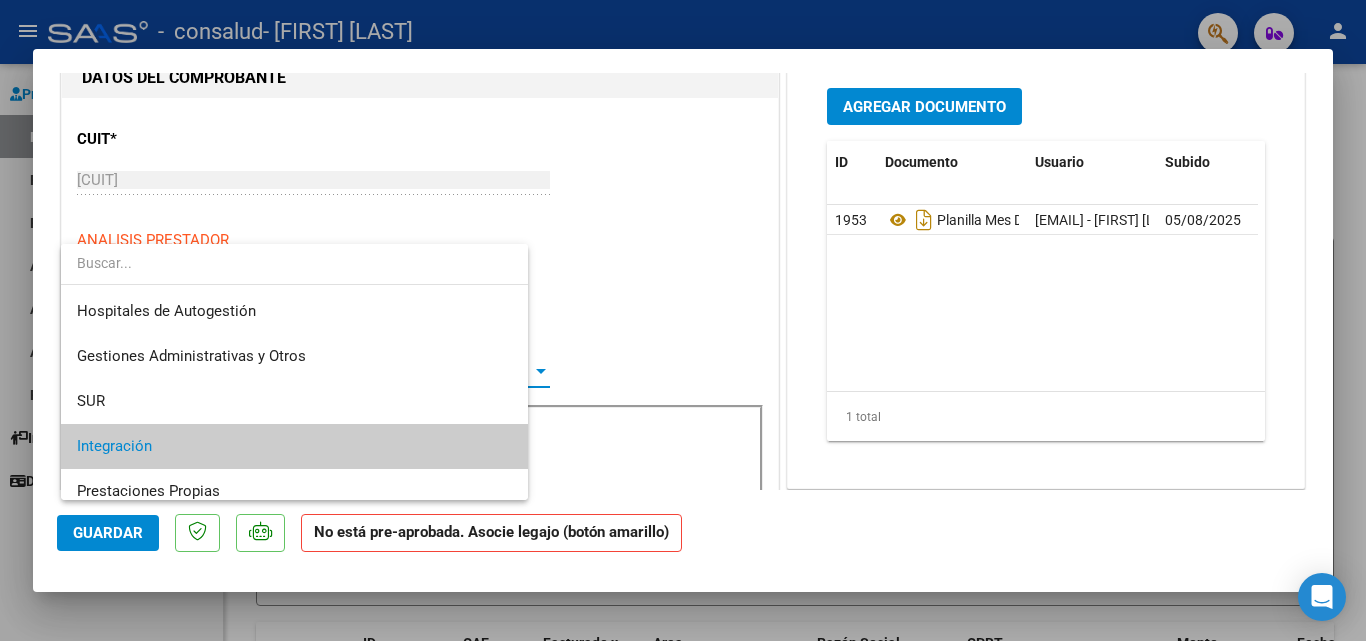 scroll, scrollTop: 75, scrollLeft: 0, axis: vertical 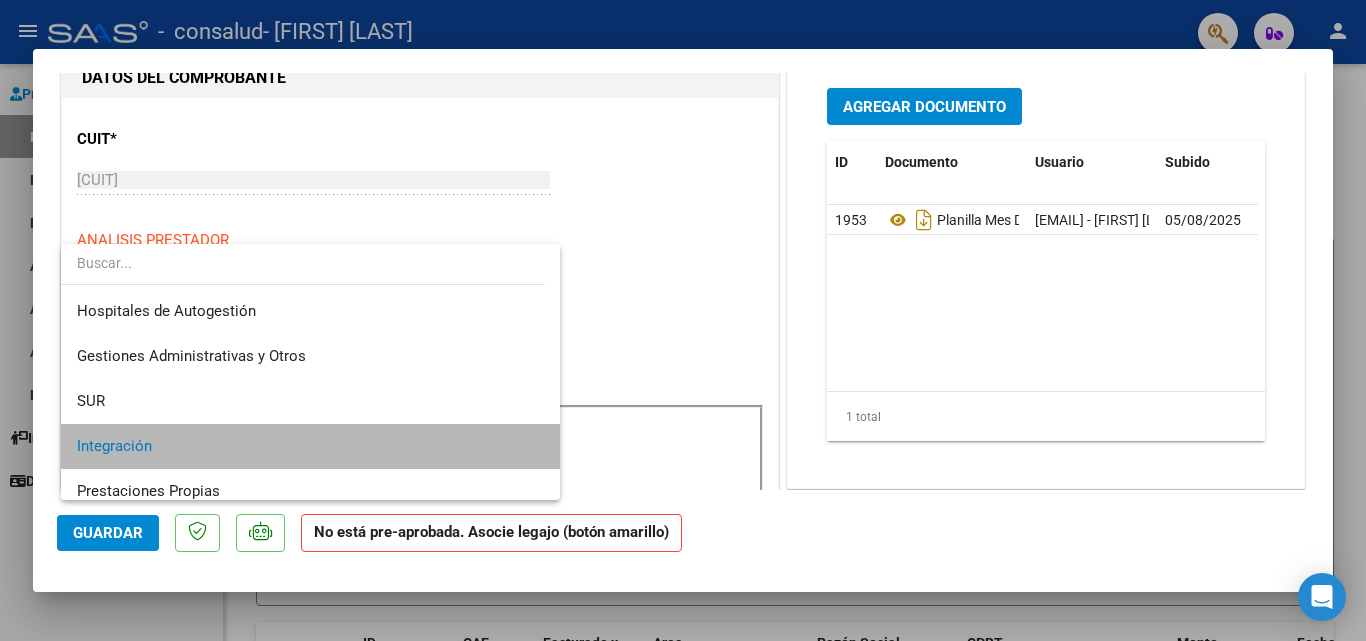 click on "Integración" at bounding box center [310, 446] 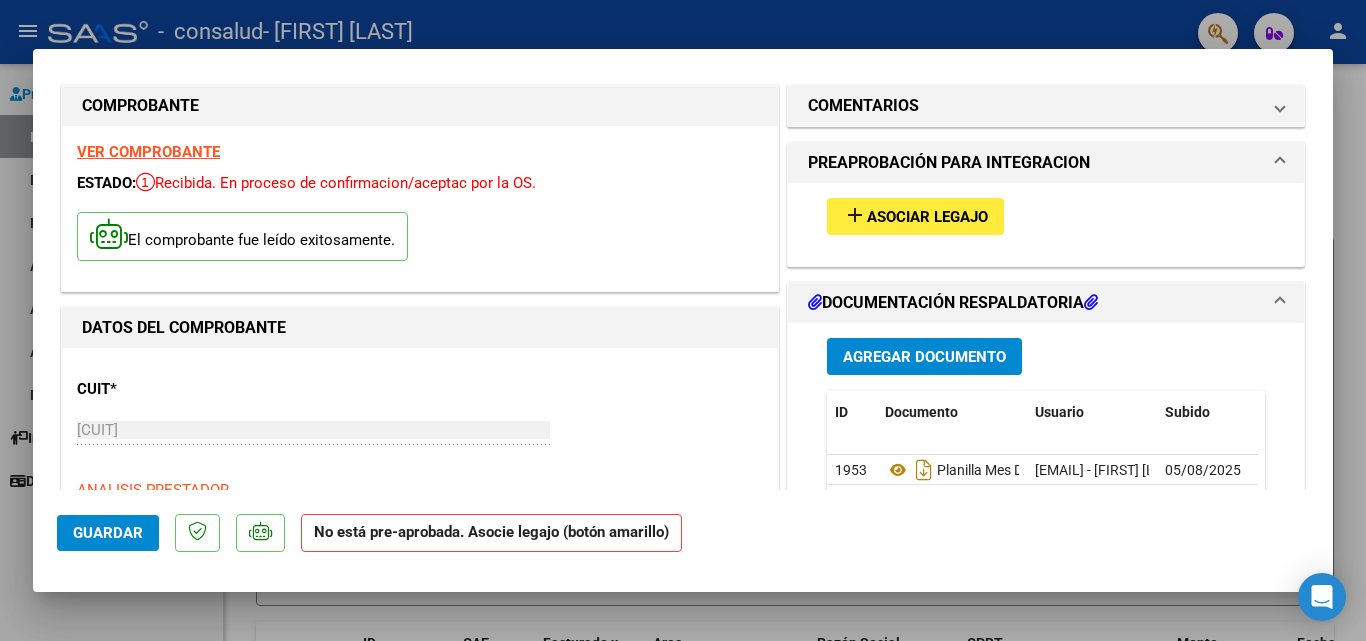scroll, scrollTop: 0, scrollLeft: 0, axis: both 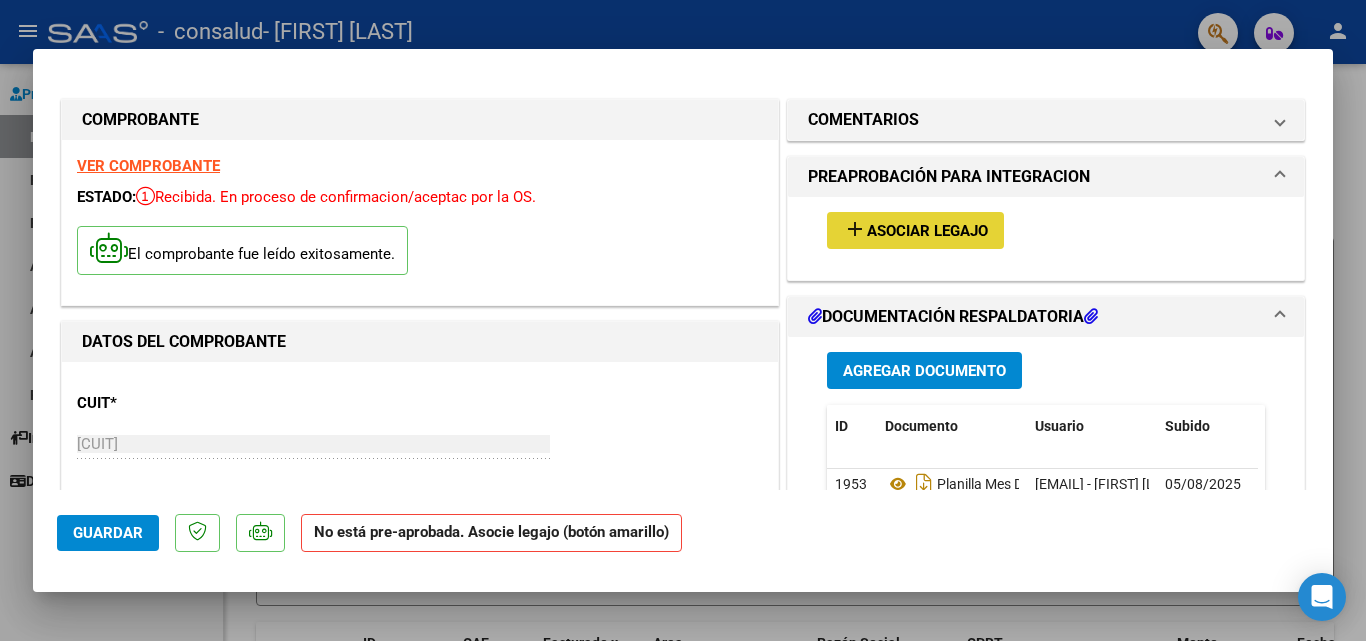 click on "Asociar Legajo" at bounding box center [927, 231] 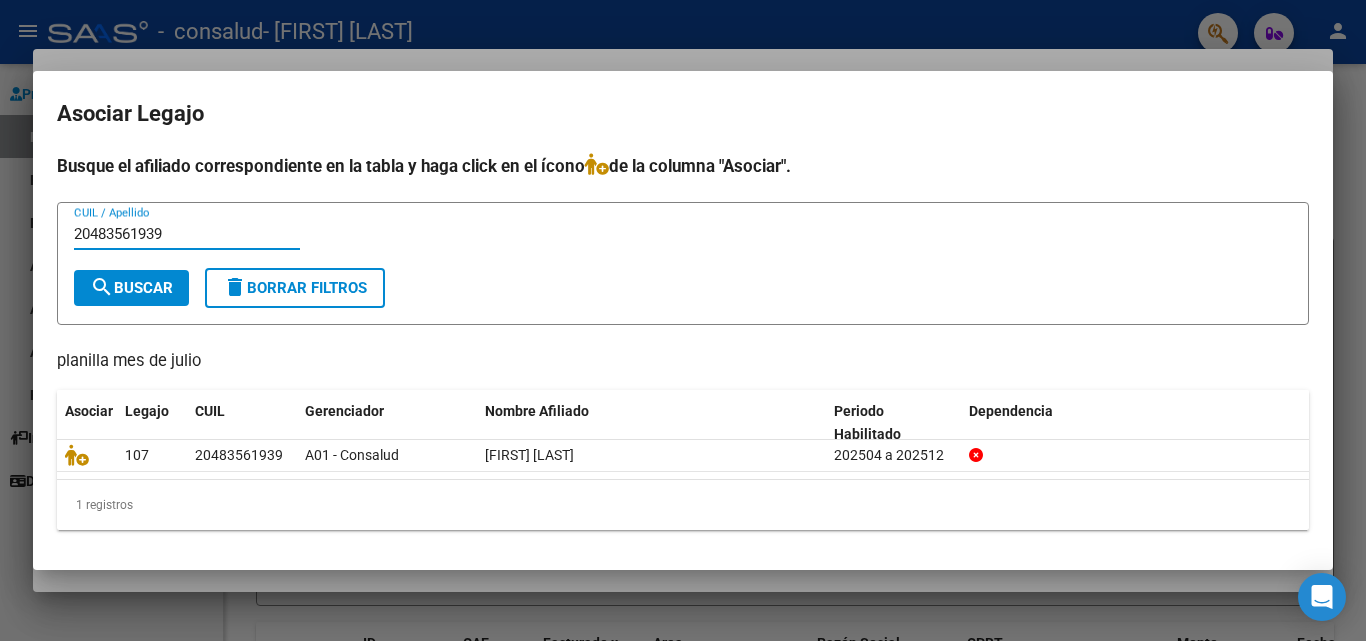type on "20483561939" 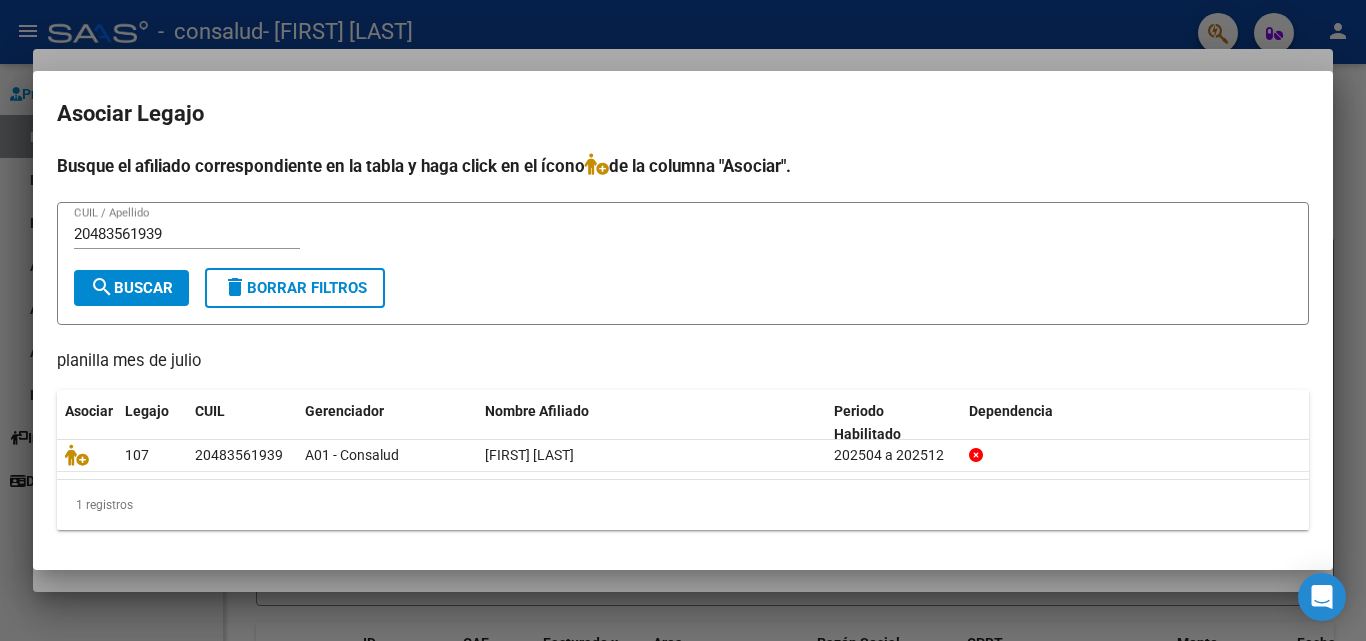 click on "[NUMBER] CUIL / Apellido search  Buscar  delete  Borrar Filtros" at bounding box center [683, 263] 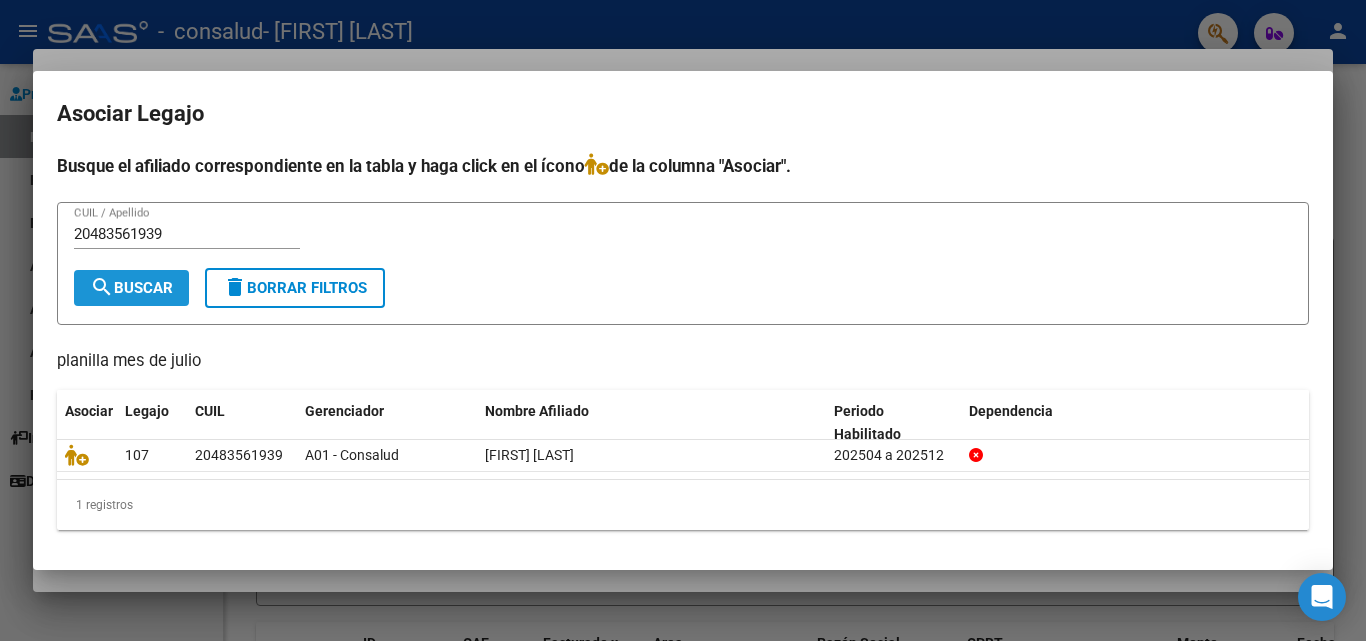 click on "search  Buscar" at bounding box center (131, 288) 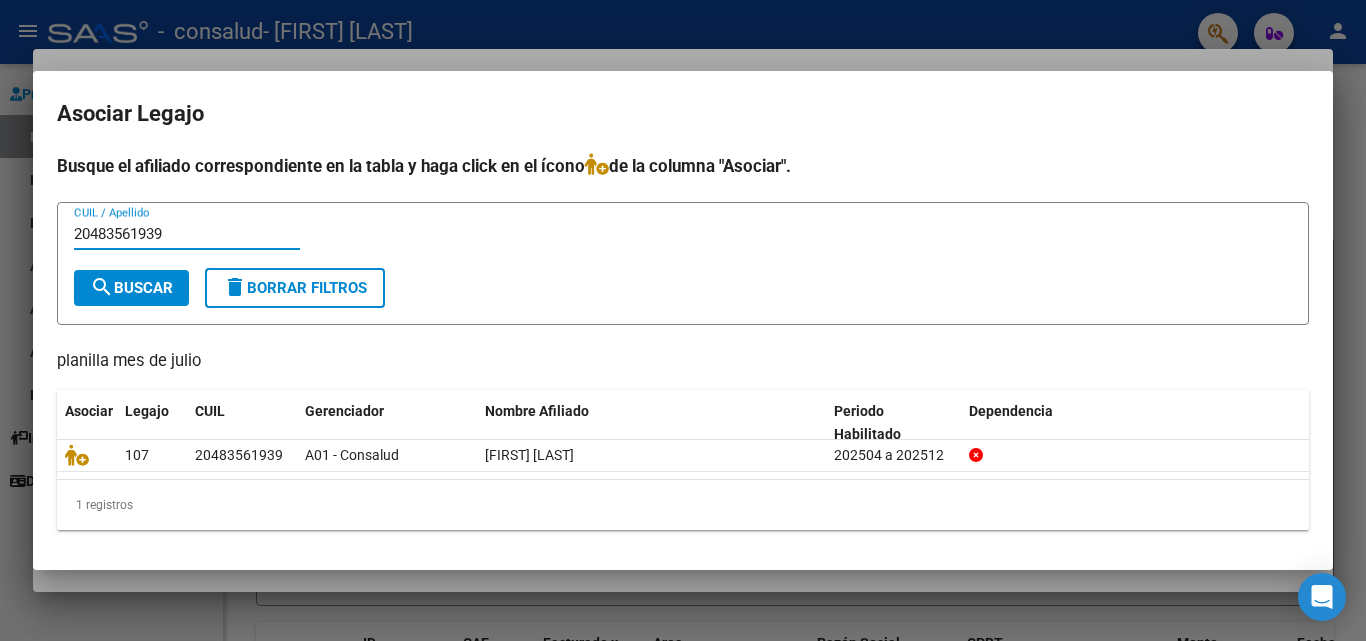 click on "20483561939" at bounding box center (187, 234) 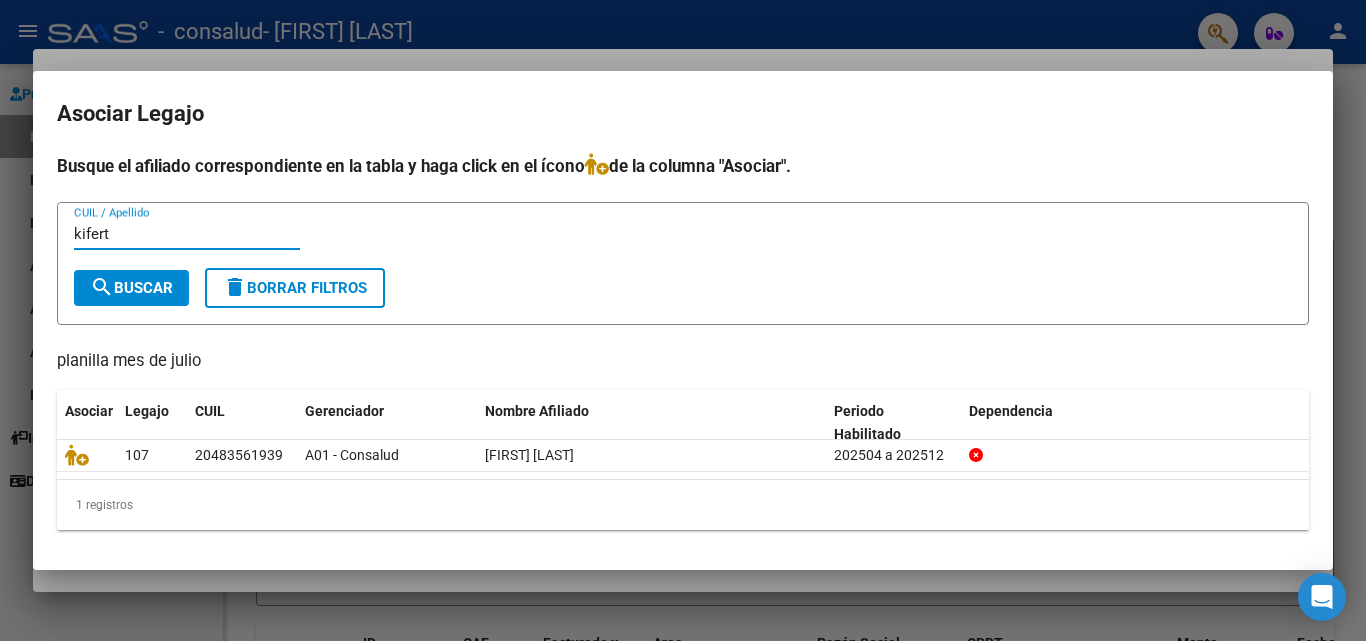 type on "kifert" 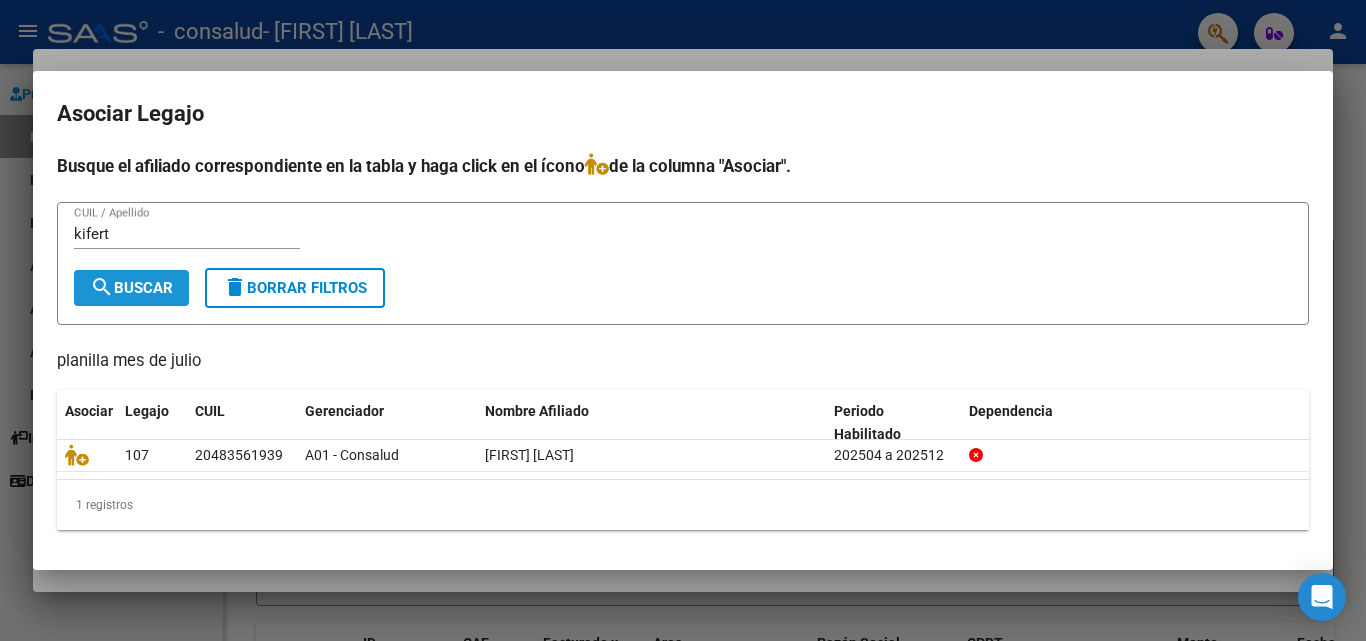 click on "search  Buscar" at bounding box center [131, 288] 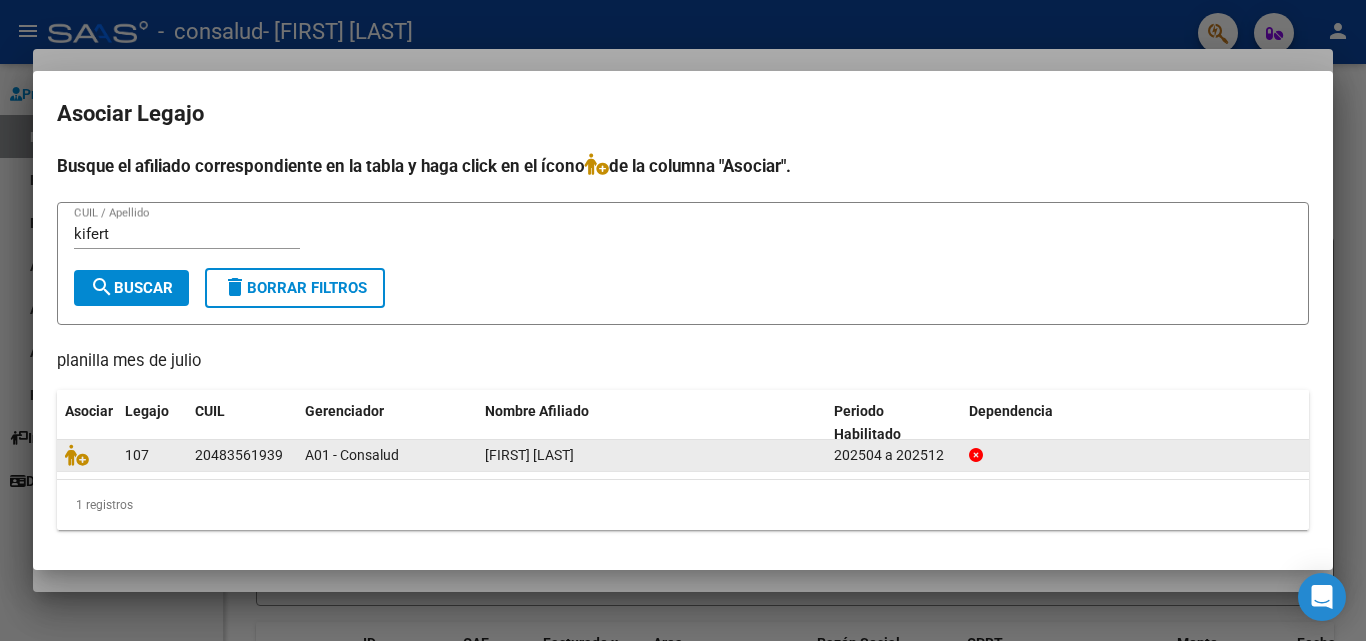click 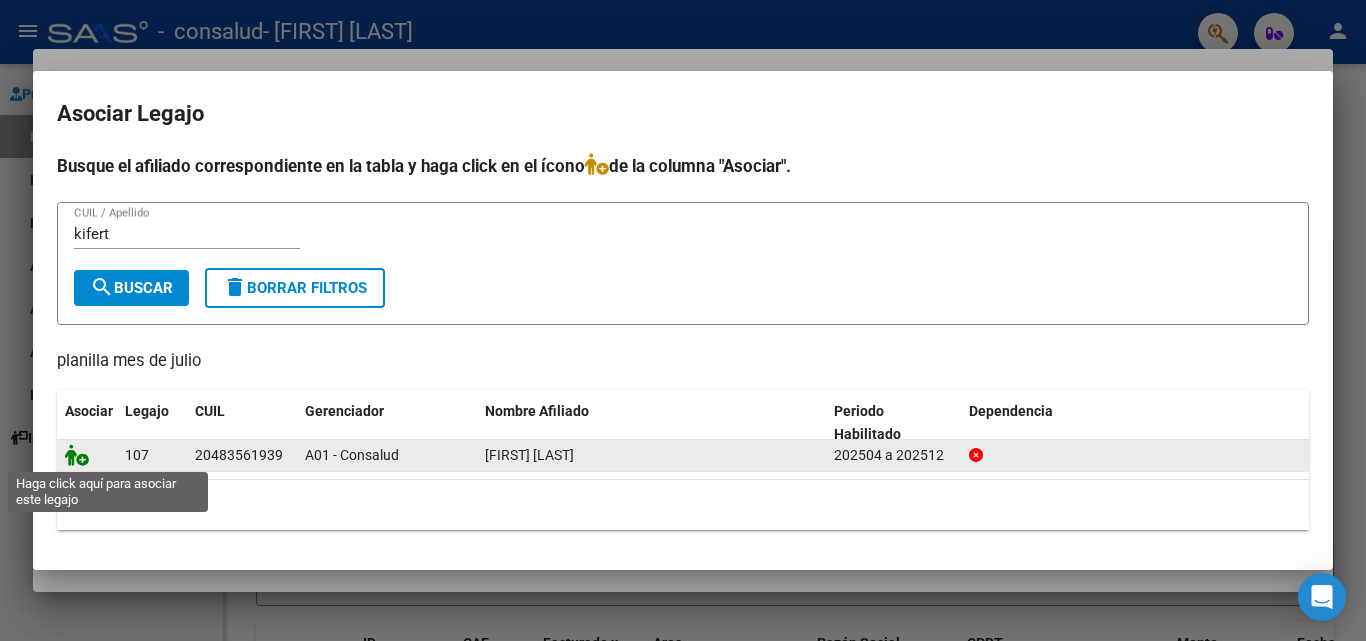 click 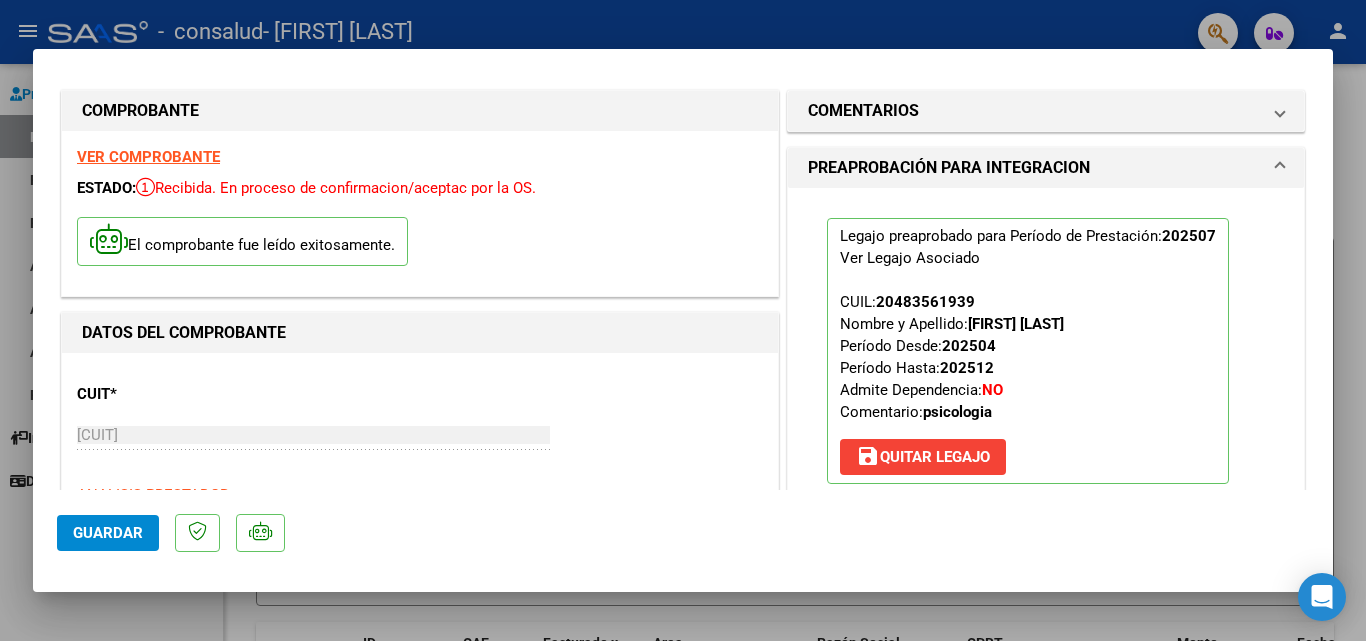 scroll, scrollTop: 0, scrollLeft: 0, axis: both 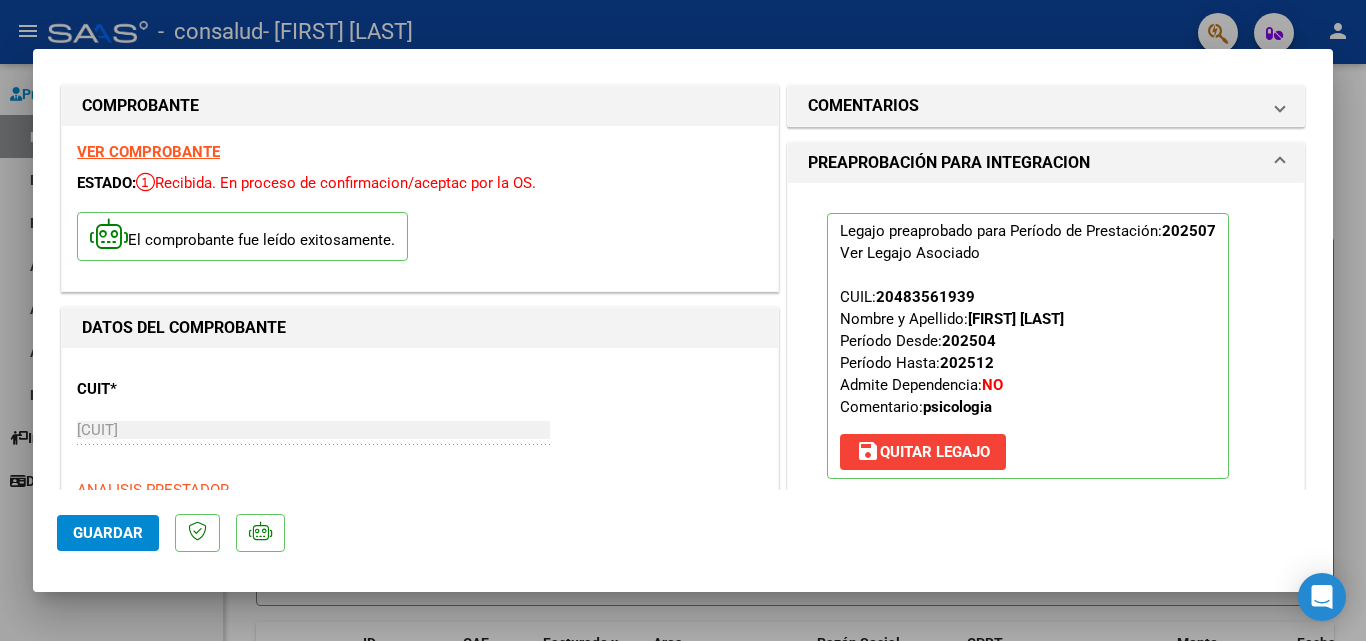 drag, startPoint x: 1333, startPoint y: 132, endPoint x: 1325, endPoint y: 139, distance: 10.630146 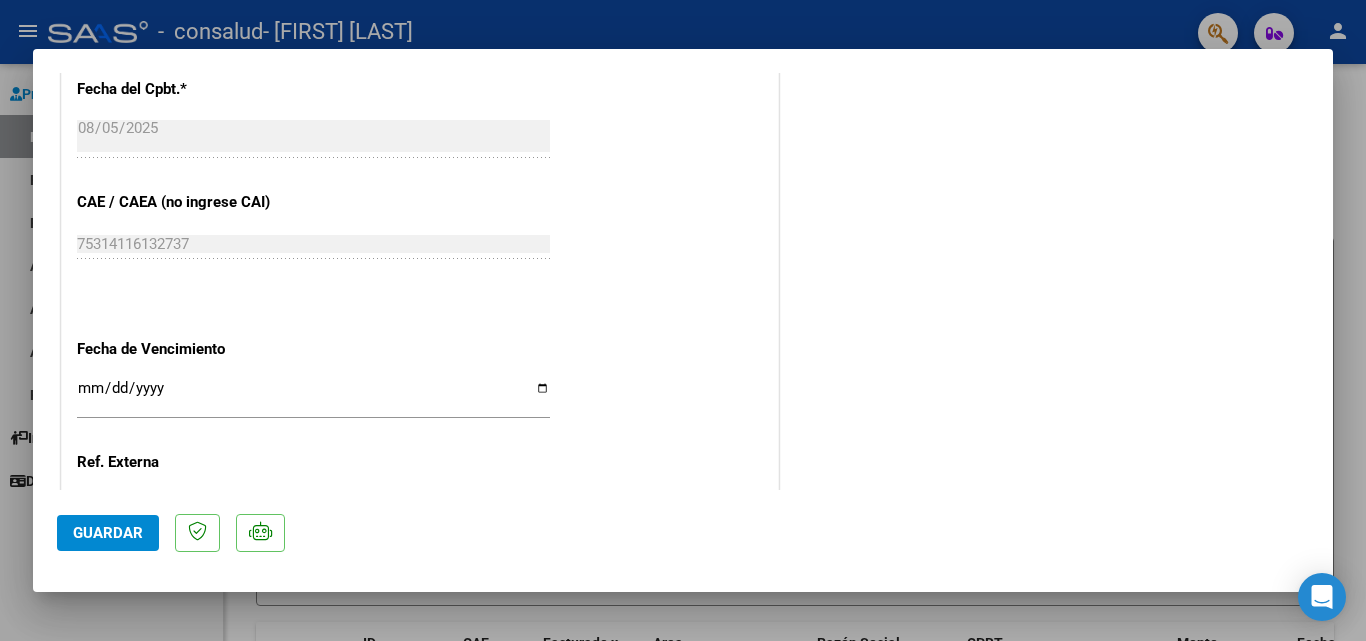 scroll, scrollTop: 1373, scrollLeft: 0, axis: vertical 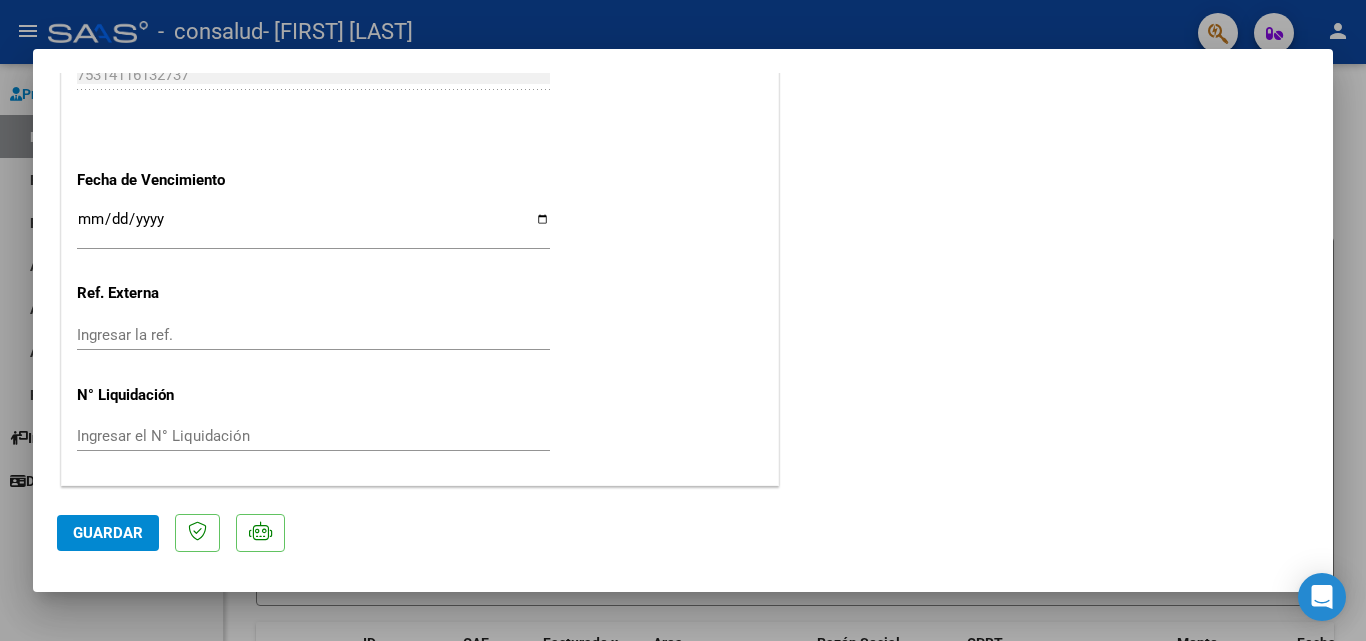 click on "Guardar" 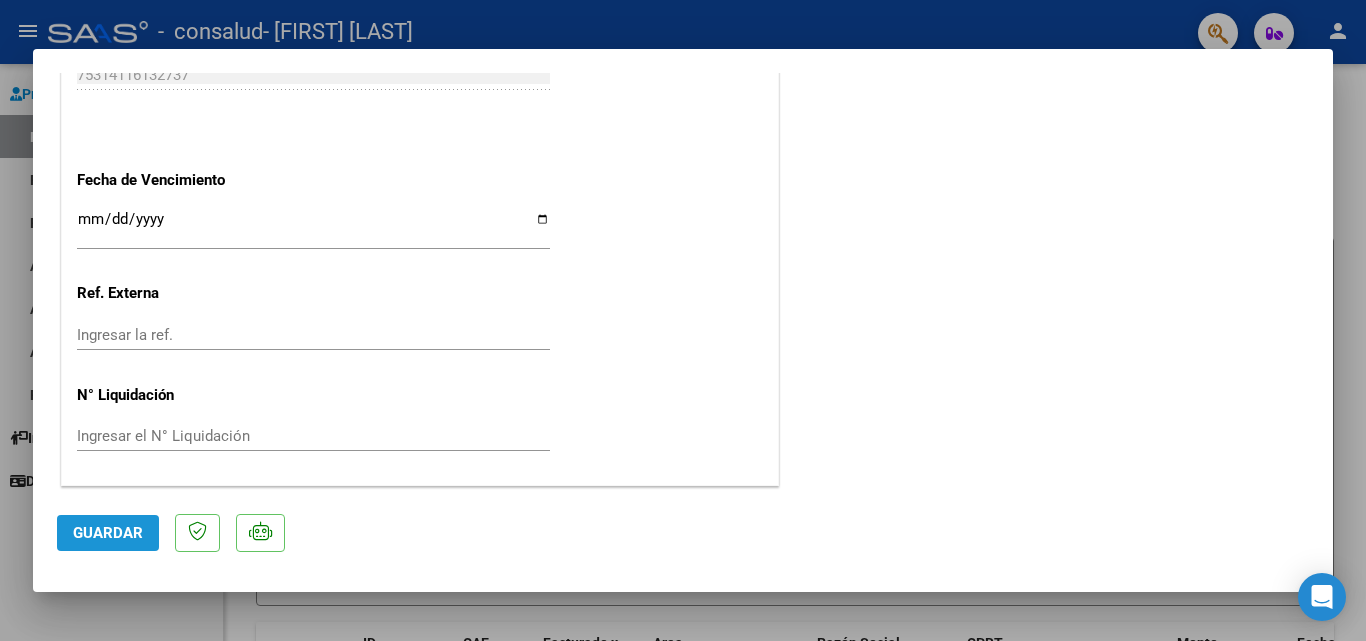 click on "Guardar" 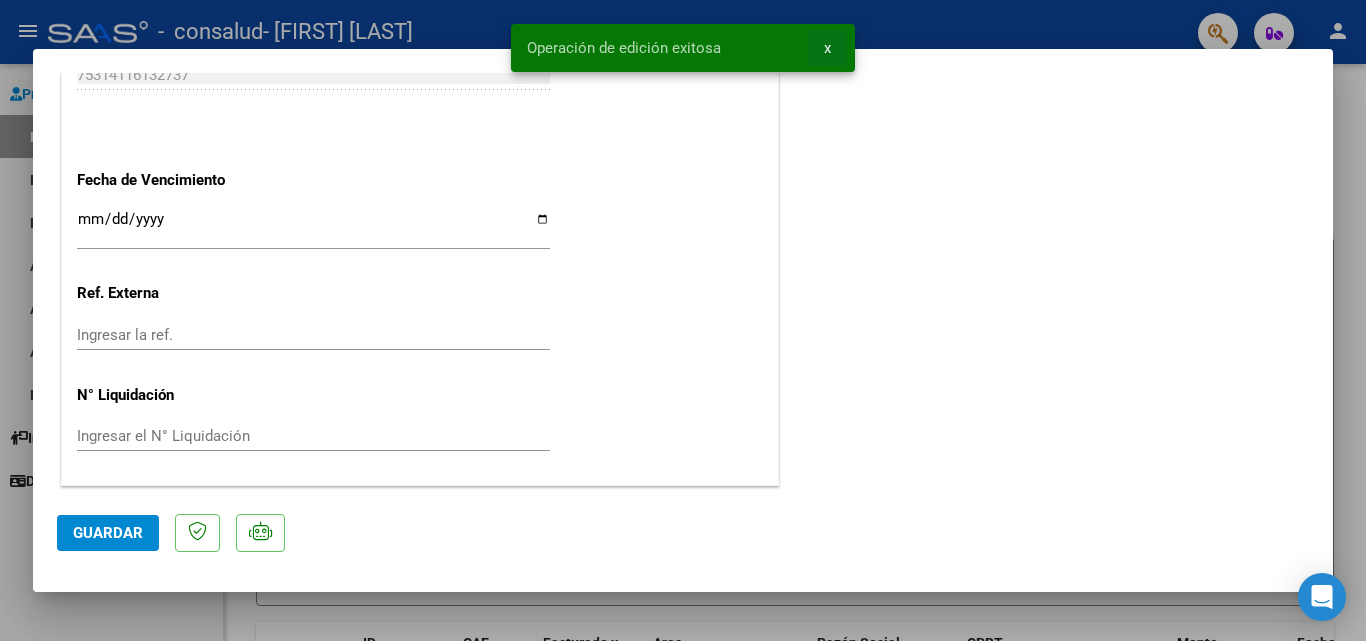 click on "x" at bounding box center (827, 48) 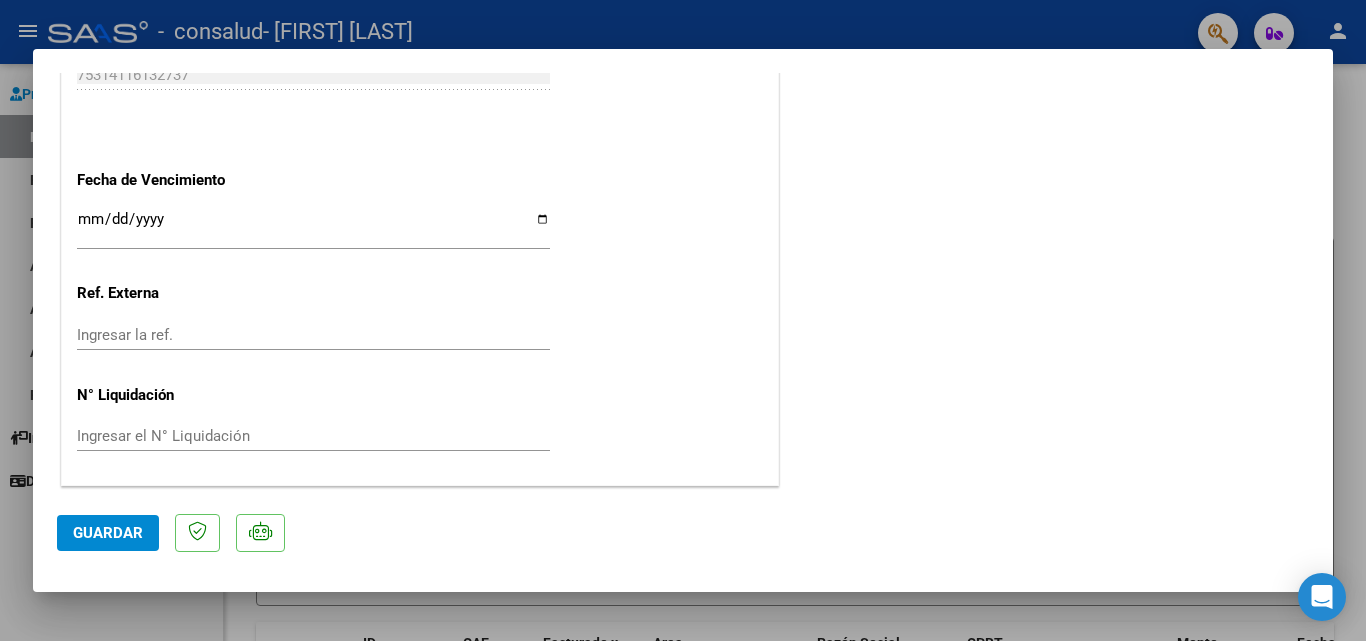 click at bounding box center (683, 320) 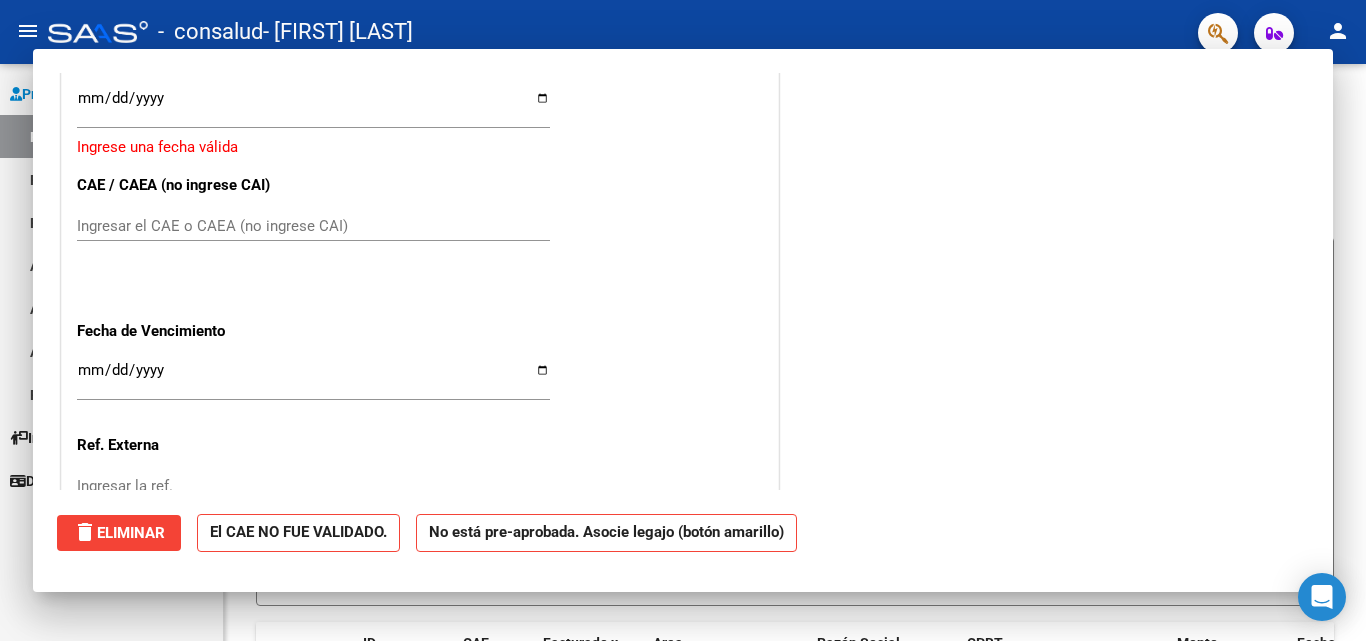scroll, scrollTop: 0, scrollLeft: 0, axis: both 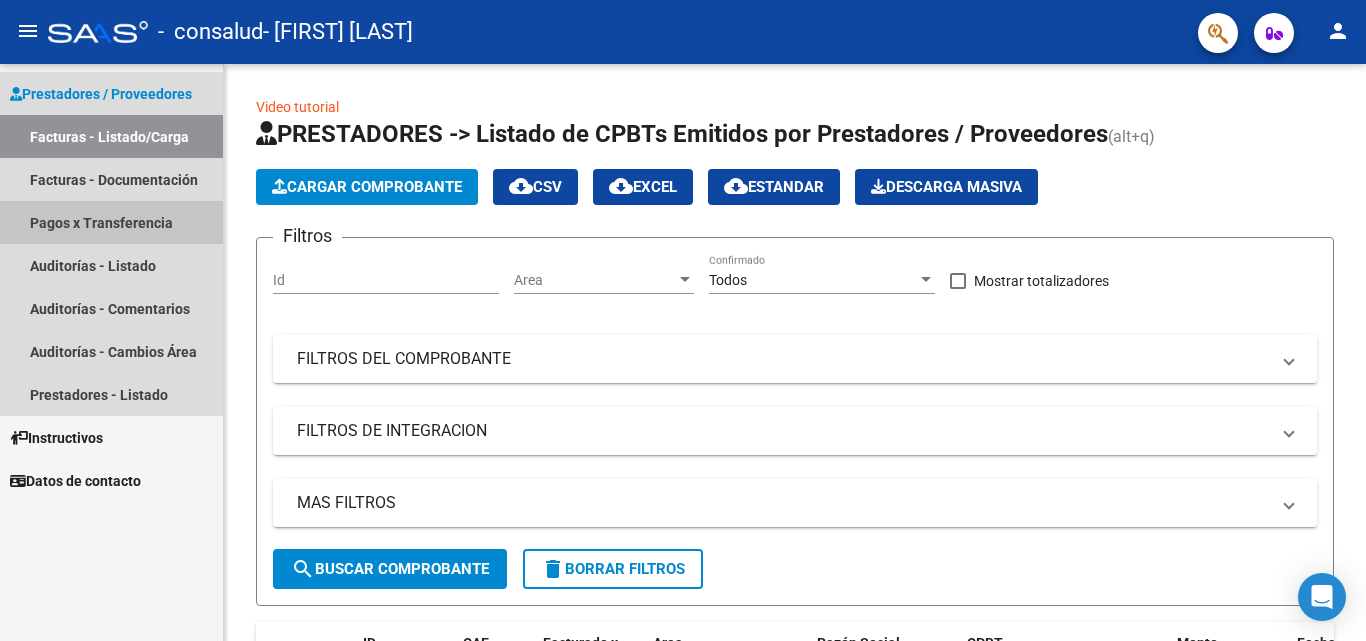 click on "Pagos x Transferencia" at bounding box center [111, 222] 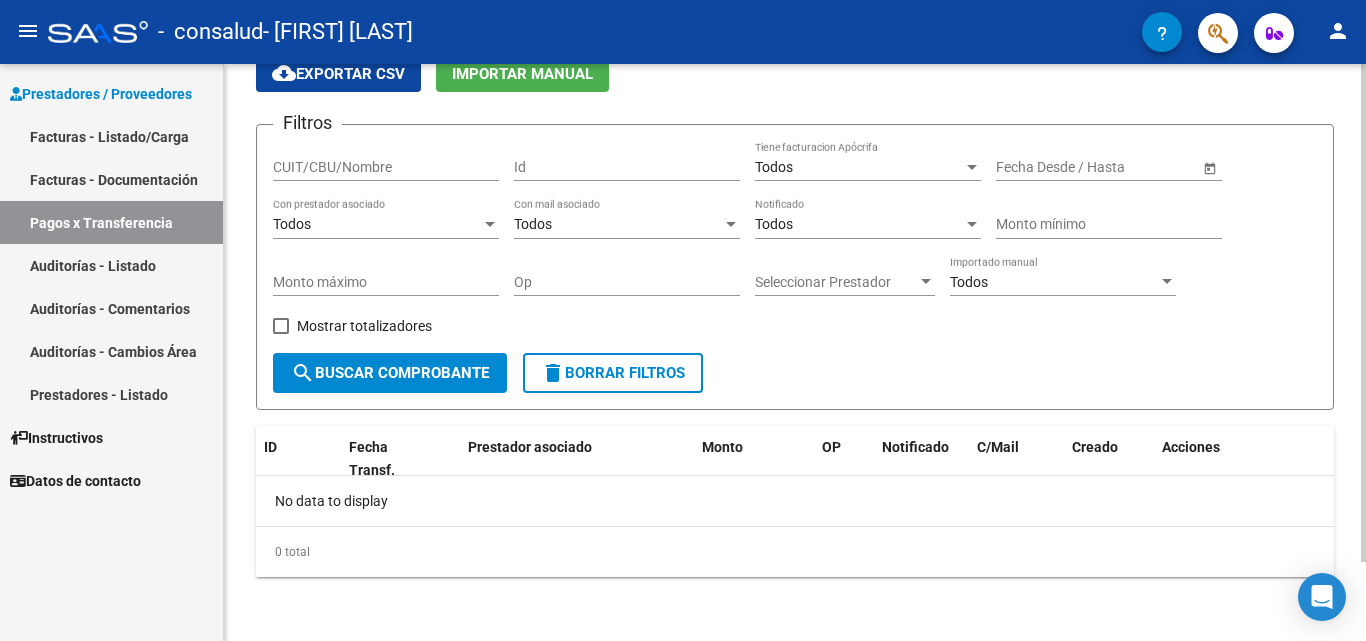 scroll, scrollTop: 0, scrollLeft: 0, axis: both 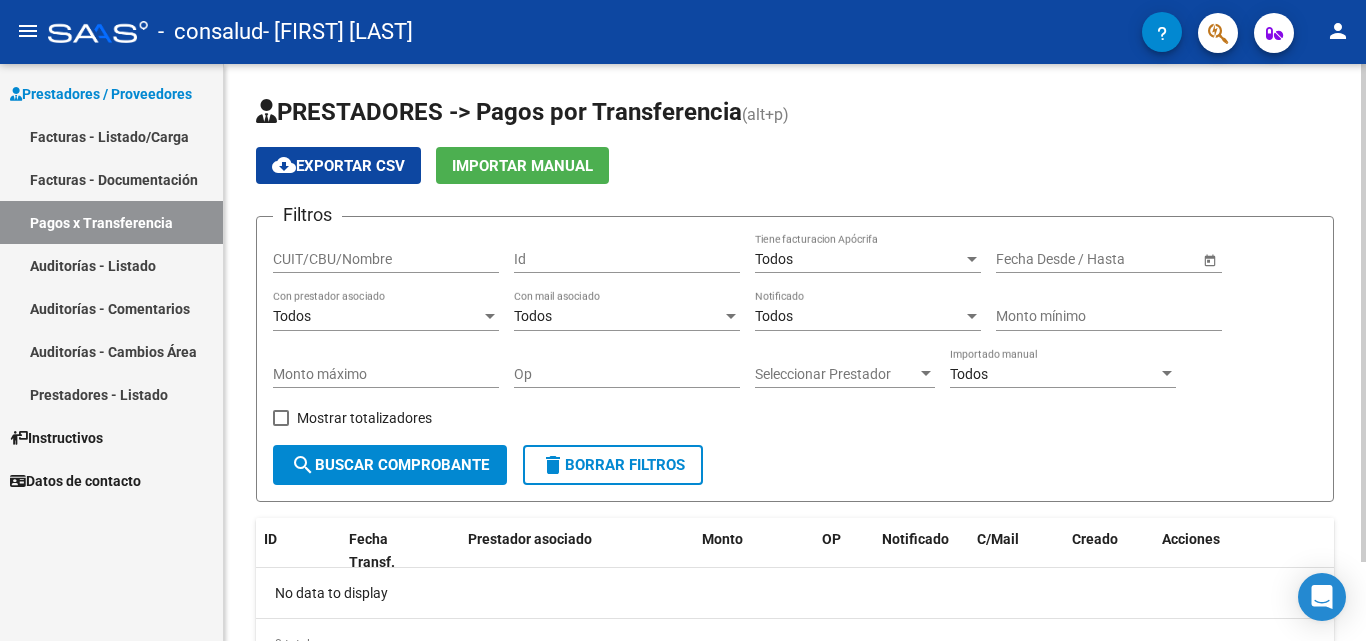 click on "menu -   consalud   - [FIRST] [LAST] person    Prestadores / Proveedores Facturas - Listado/Carga Facturas - Documentación Pagos x Transferencia Auditorías - Listado Auditorías - Comentarios Auditorías - Cambios Área Prestadores - Listado    Instructivos    Datos de contacto  PRESTADORES -> Pagos por Transferencia (alt+p) cloud_download  Exportar CSV   Importar Manual Filtros CUIT/CBU/Nombre Id Todos Tiene facturacion Apócrifa Start date – End date Fecha Desde / Hasta Todos Con prestador asociado Todos Con mail asociado Todos Notificado Monto mínimo Monto máximo Op Seleccionar Prestador Seleccionar Prestador Todos Importado manual    Mostrar totalizadores  search  Buscar Comprobante  delete  Borrar Filtros  ID Fecha Transf. Prestador asociado Monto OP Notificado C/Mail Creado Acciones No data to display  0 total   1  Today Notifications people Social Ligula Purus Adipiscing local_offer Promotions Etiam Ligula Dapibus info Updates Sollicitudin Euismod Fringilla delete_sweep" at bounding box center [683, 320] 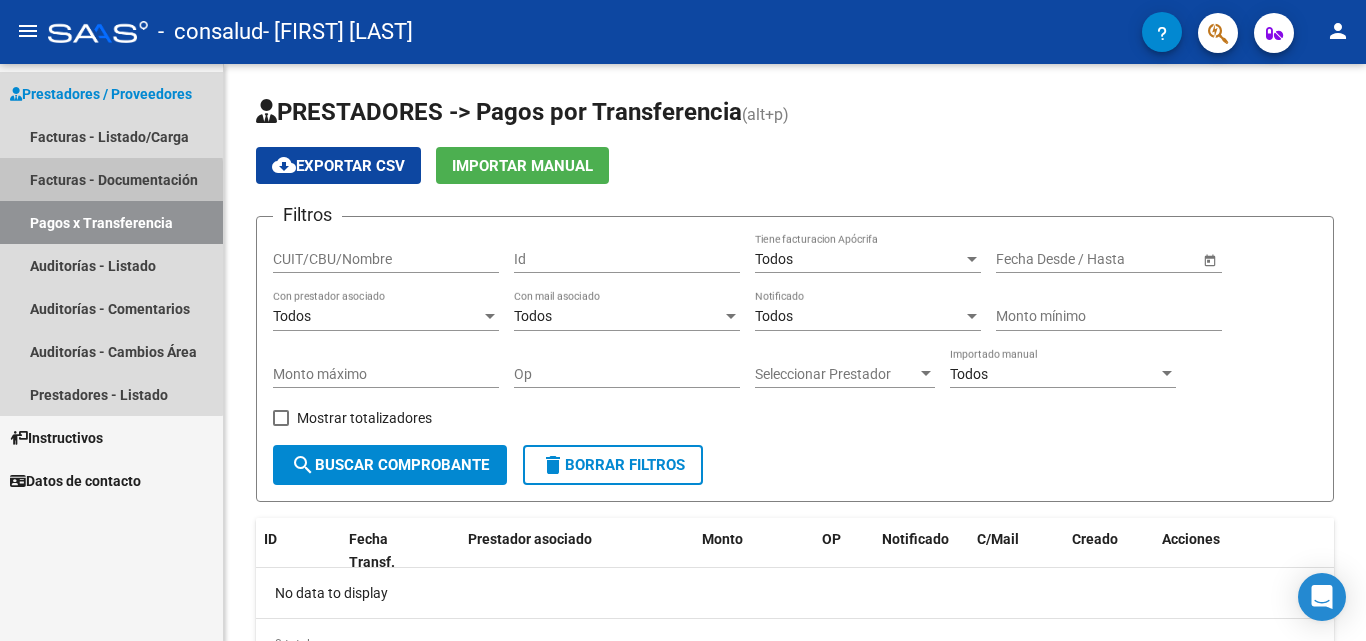 click on "Facturas - Documentación" at bounding box center (111, 179) 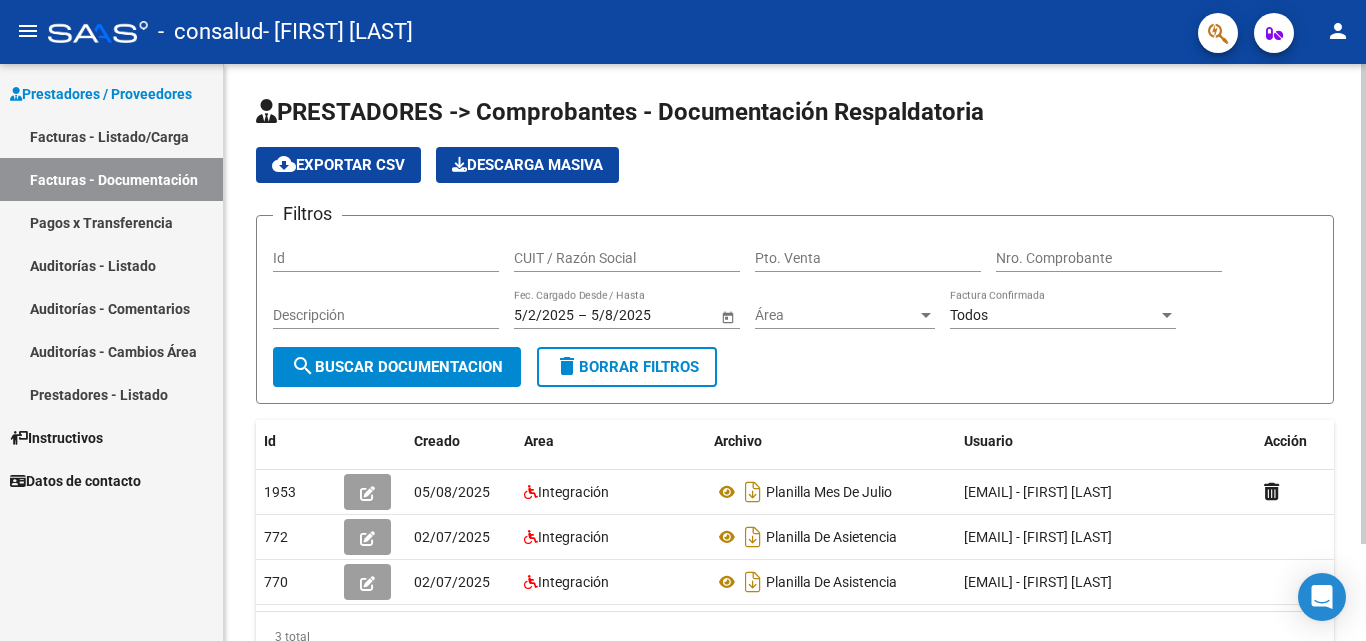 scroll, scrollTop: 116, scrollLeft: 0, axis: vertical 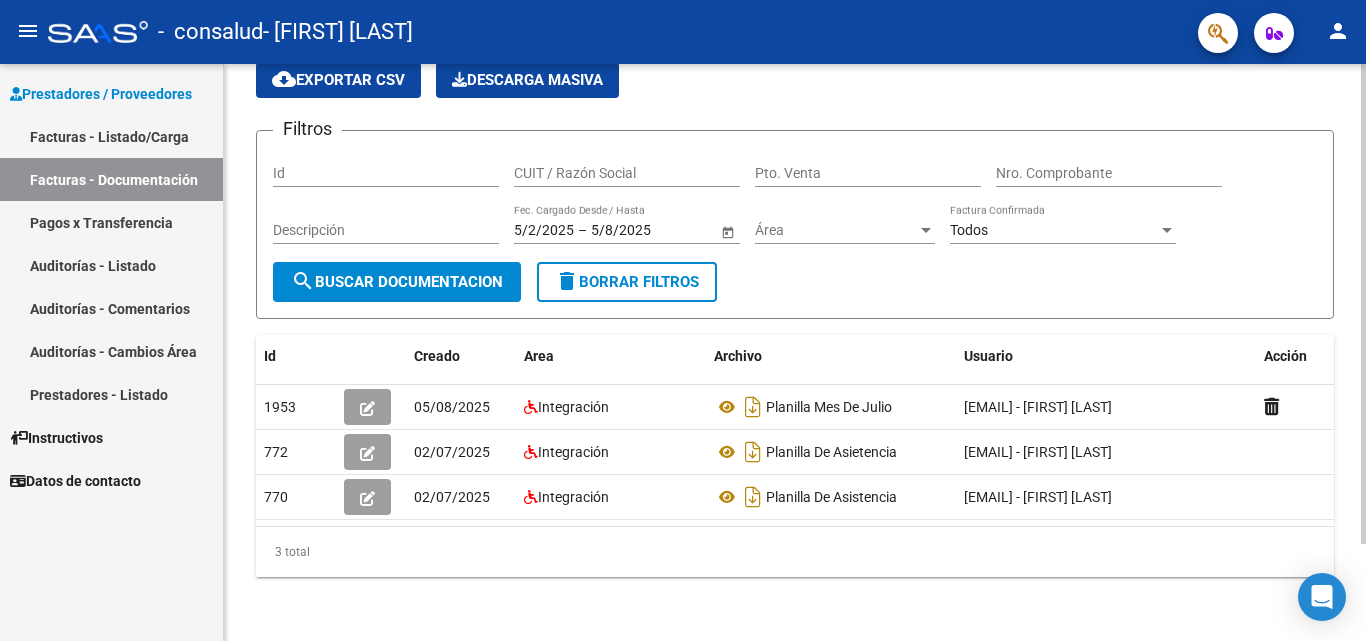 click 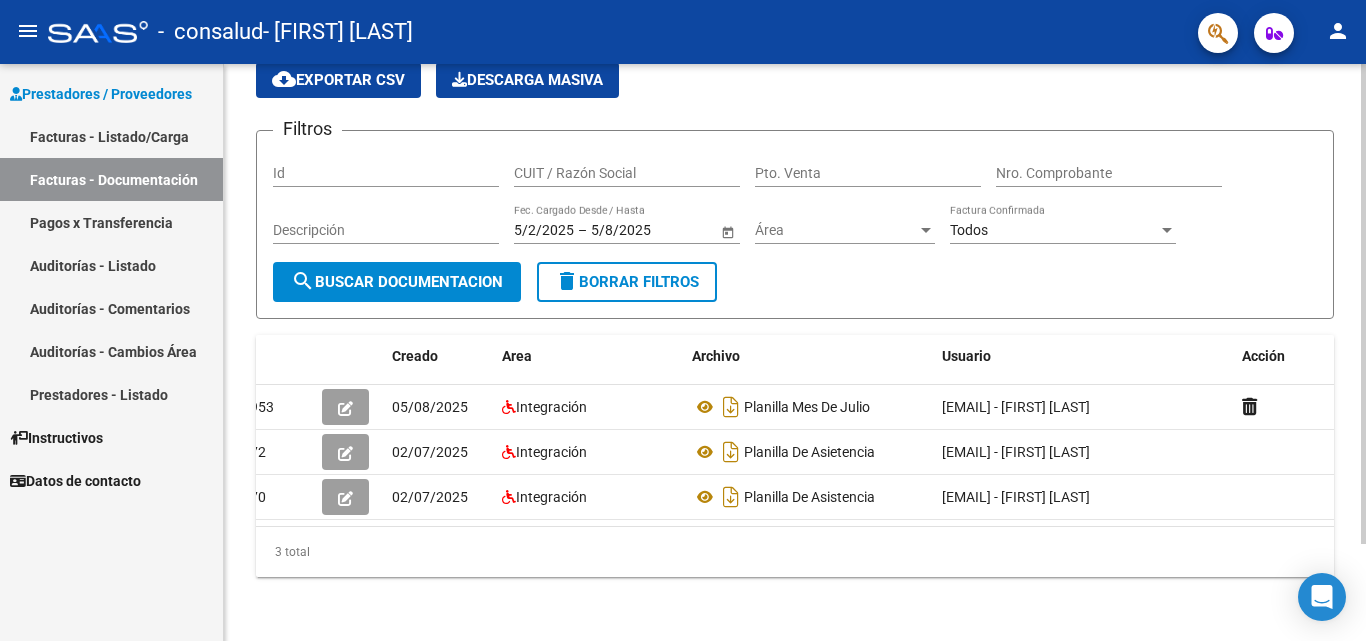 scroll, scrollTop: 0, scrollLeft: 0, axis: both 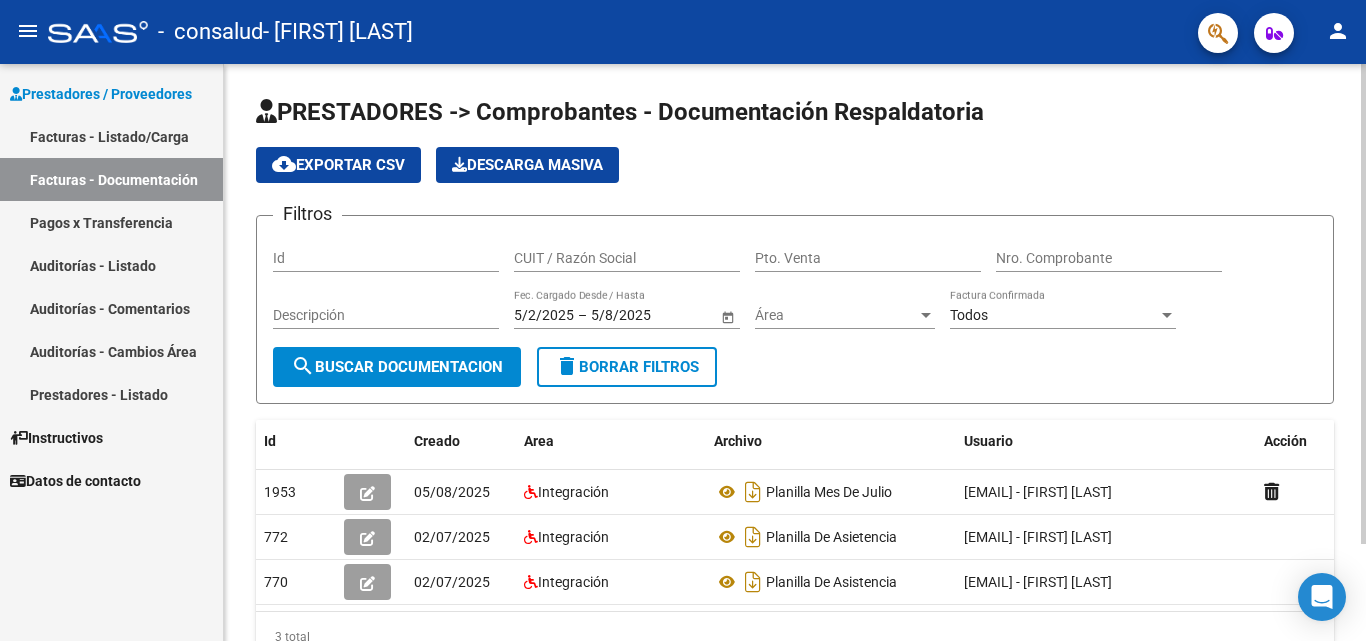 click on "menu -   consalud   - [FIRST] [LAST] person    Prestadores / Proveedores Facturas - Listado/Carga Facturas - Documentación Pagos x Transferencia Auditorías - Listado Auditorías - Comentarios Auditorías - Cambios Área Prestadores - Listado    Instructivos    Datos de contacto  PRESTADORES -> Comprobantes - Documentación Respaldatoria cloud_download  Exportar CSV   Descarga Masiva
Filtros Id CUIT / Razón Social Pto. Venta Nro. Comprobante Descripción 5/2/2025 5/2/2025 – 5/8/2025 5/8/2025 Fec. Cargado Desde / Hasta Área Área Todos Factura Confirmada search  Buscar Documentacion  delete  Borrar Filtros  Id Creado Area Archivo Usuario Acción 1953
05/08/2025 Integración Planilla Mes De Julio   [EMAIL] -   [FIRST] [LAST]  772
02/07/2025 Integración Planilla De Asietencia   [EMAIL] -   [FIRST] [LAST]  770
02/07/2025 Integración Planilla De Asistencia   [EMAIL] -   [FIRST] [LAST]   3 total   1  Today info" 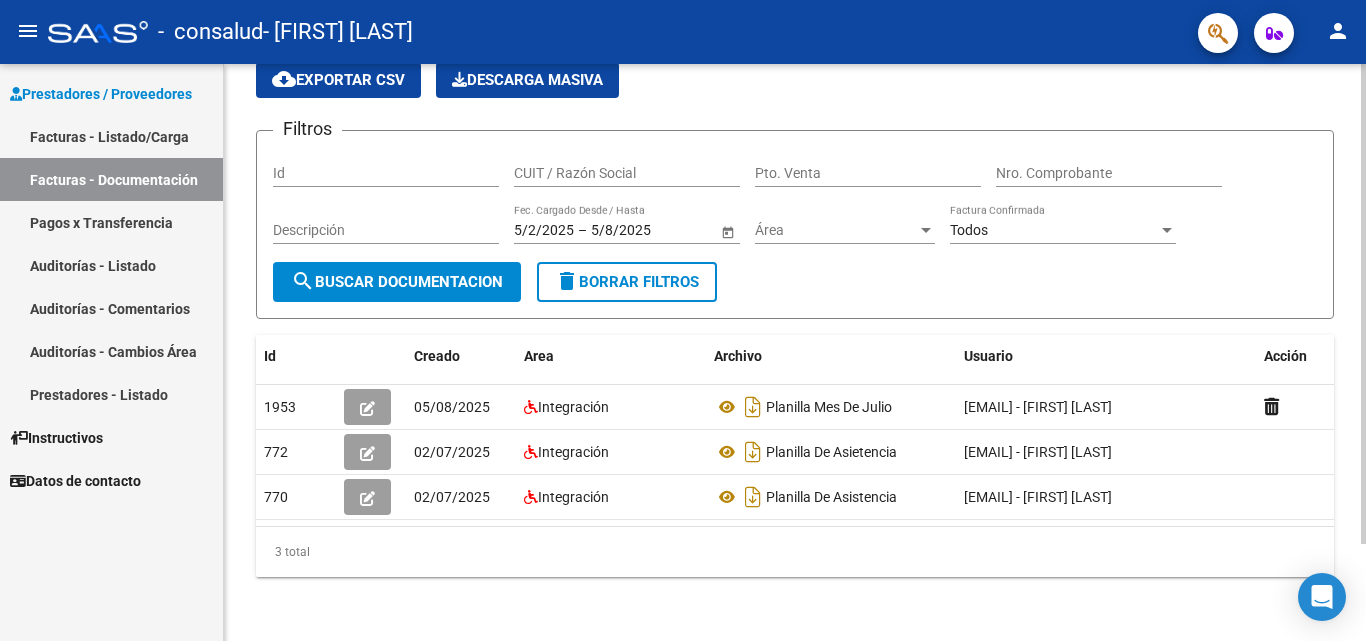 click on "PRESTADORES -> Comprobantes - Documentación Respaldatoria cloud_download  Exportar CSV   Descarga Masiva
Filtros Id CUIT / Razón Social Pto. Venta Nro. Comprobante Descripción 5/2/2025 5/2/2025 – 5/8/2025 5/8/2025 Fec. Cargado Desde / Hasta Área Área Todos Factura Confirmada search  Buscar Documentacion  delete  Borrar Filtros  Id Creado Area Archivo Usuario Acción 1953
05/08/2025 Integración Planilla Mes De Julio   [EMAIL] -   [FIRST] [LAST]  772
02/07/2025 Integración Planilla De Asietencia   [EMAIL] -   [FIRST] [LAST]  770
02/07/2025 Integración Planilla De Asistencia   [EMAIL] -   [FIRST] [LAST]   3 total   1" 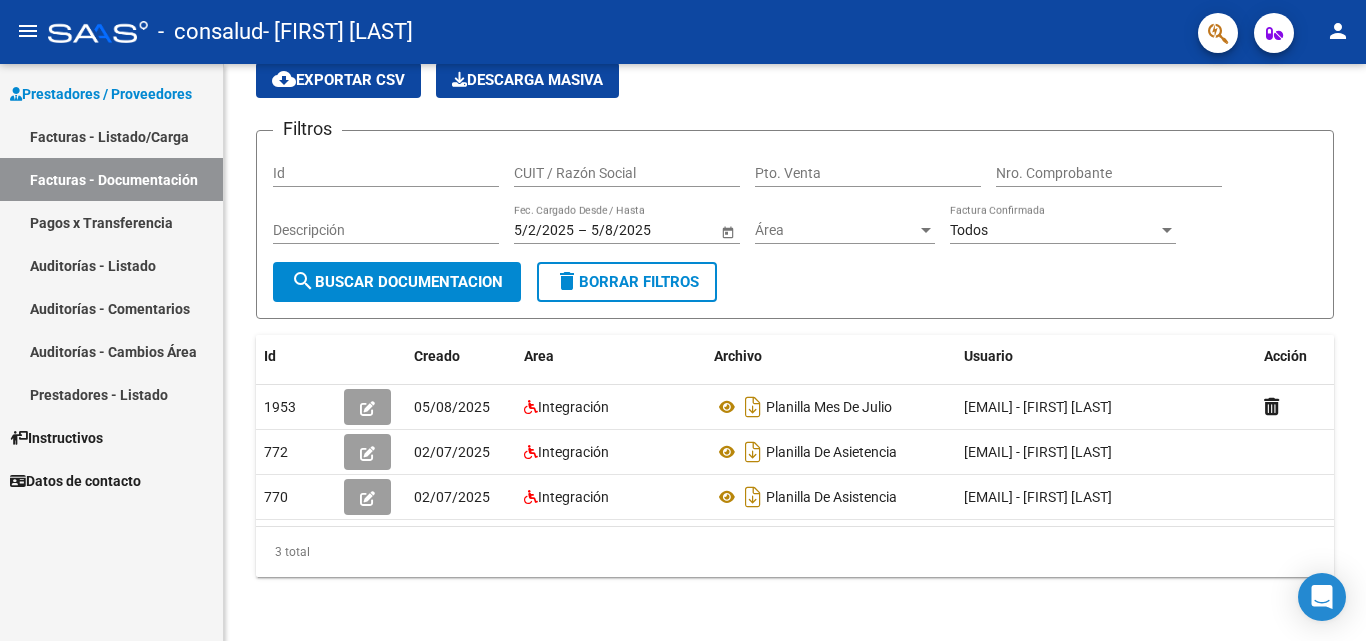 drag, startPoint x: 1358, startPoint y: 435, endPoint x: 1365, endPoint y: -25, distance: 460.05325 